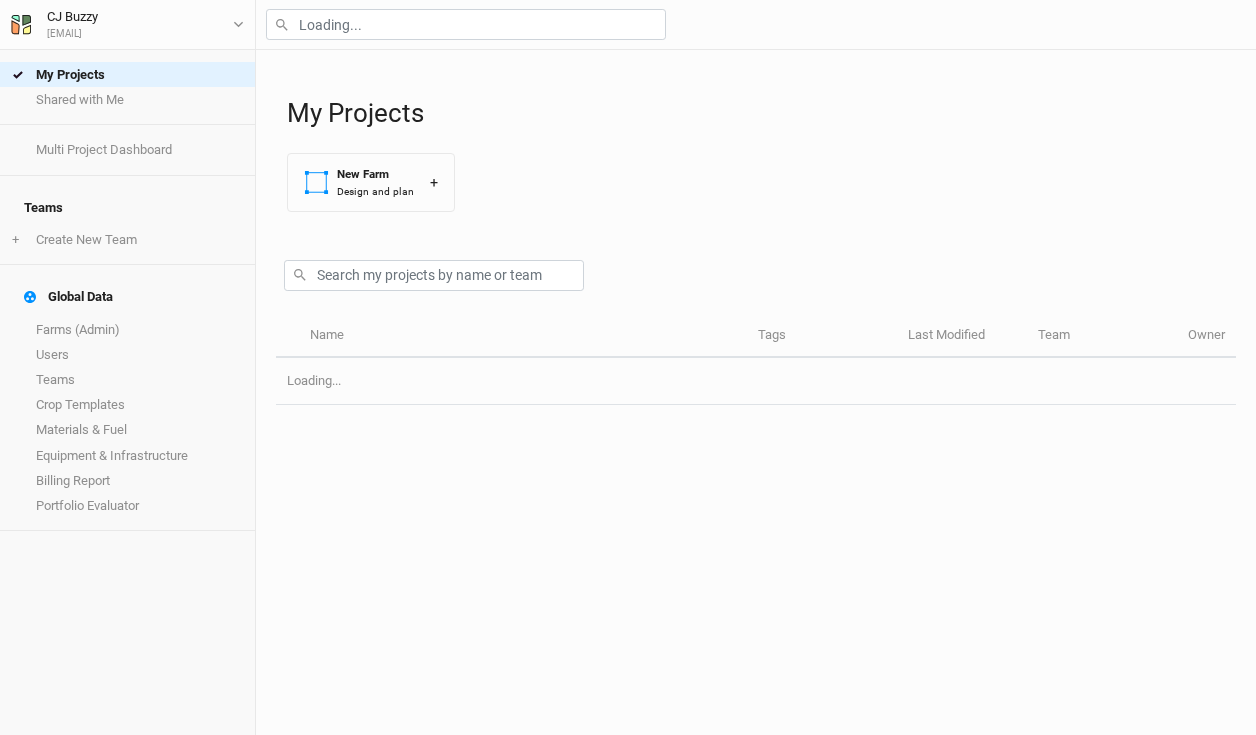 scroll, scrollTop: 0, scrollLeft: 0, axis: both 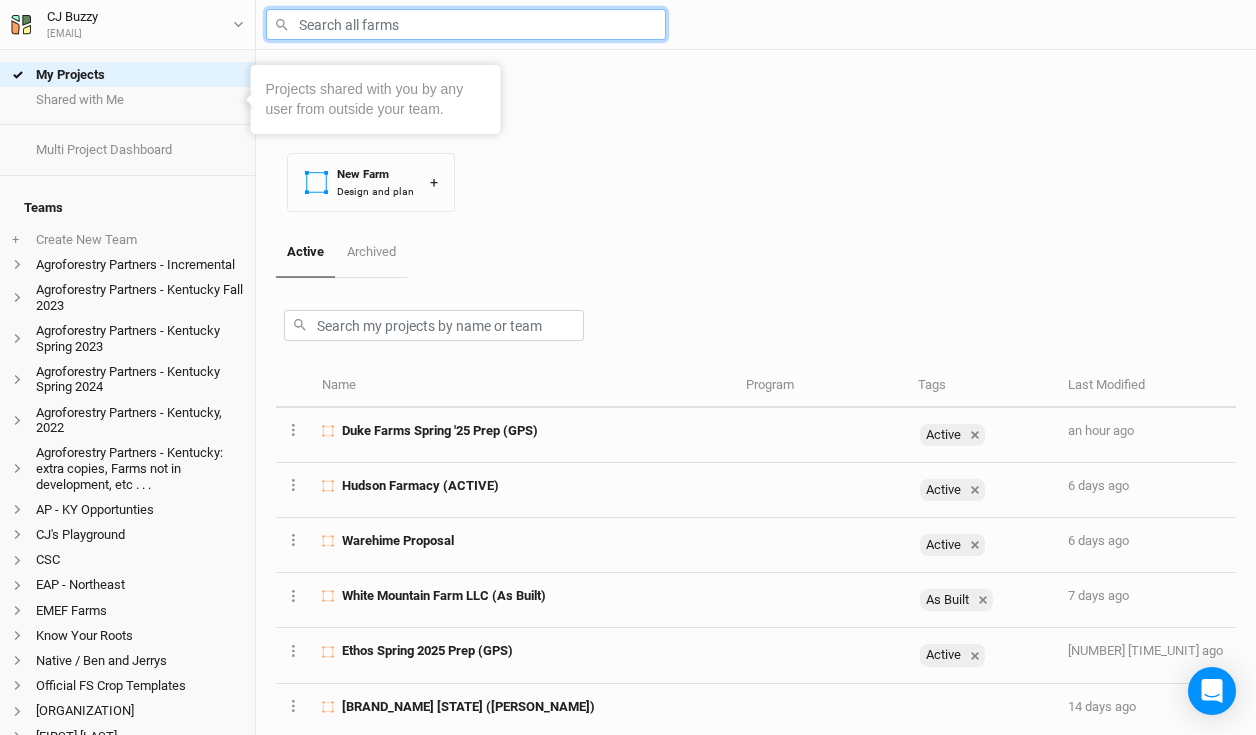 click at bounding box center [466, 24] 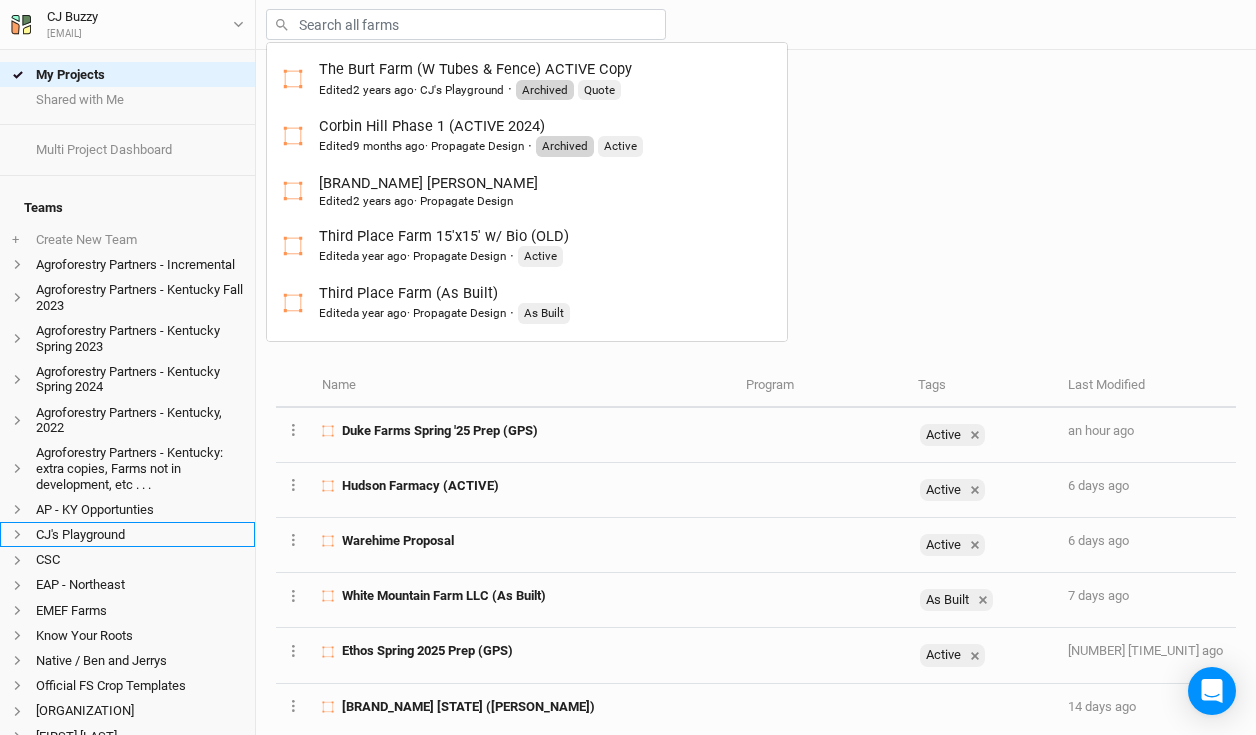 click on "CJ's Playground" at bounding box center (127, 534) 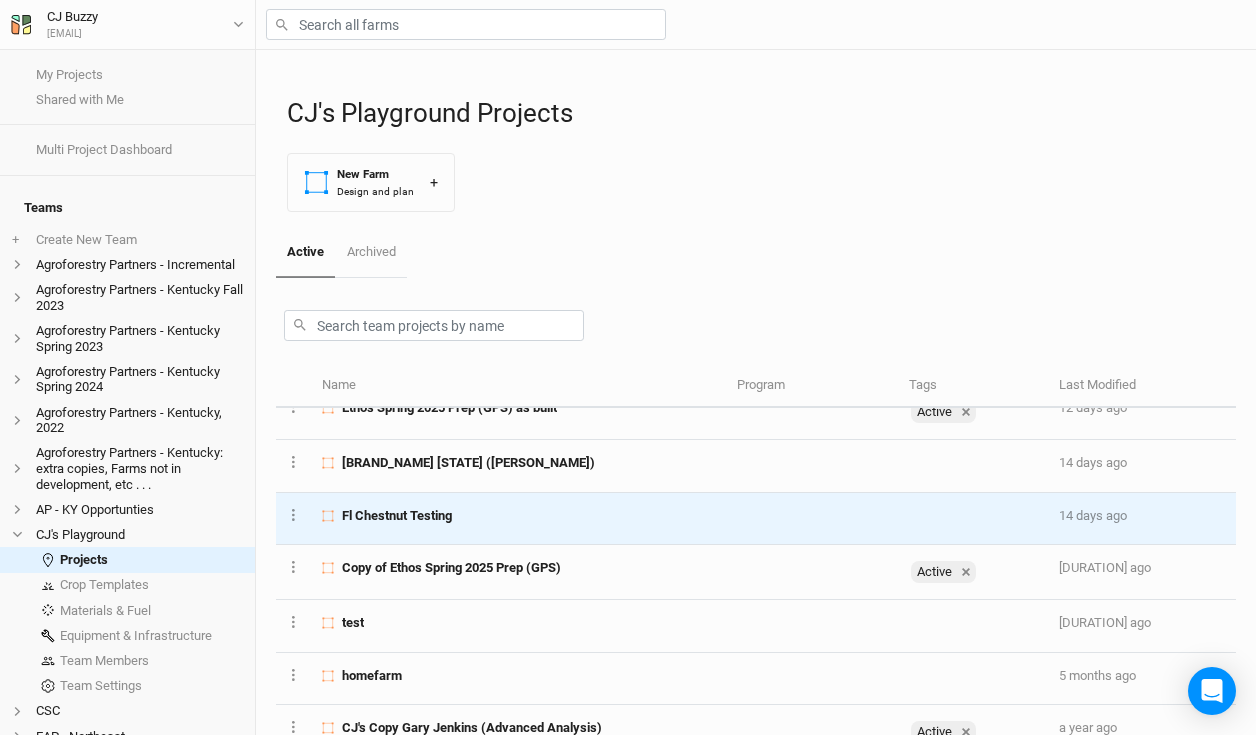 scroll, scrollTop: 183, scrollLeft: 0, axis: vertical 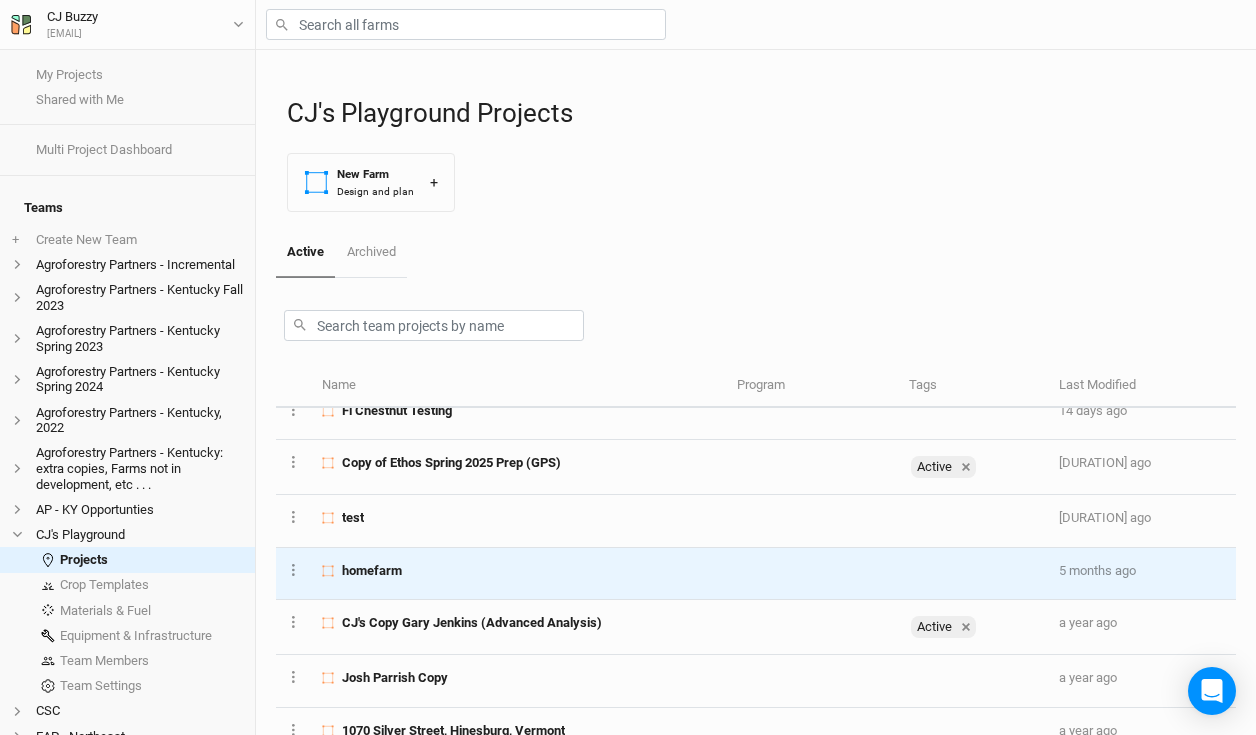 click on "homefarm" at bounding box center [518, 571] 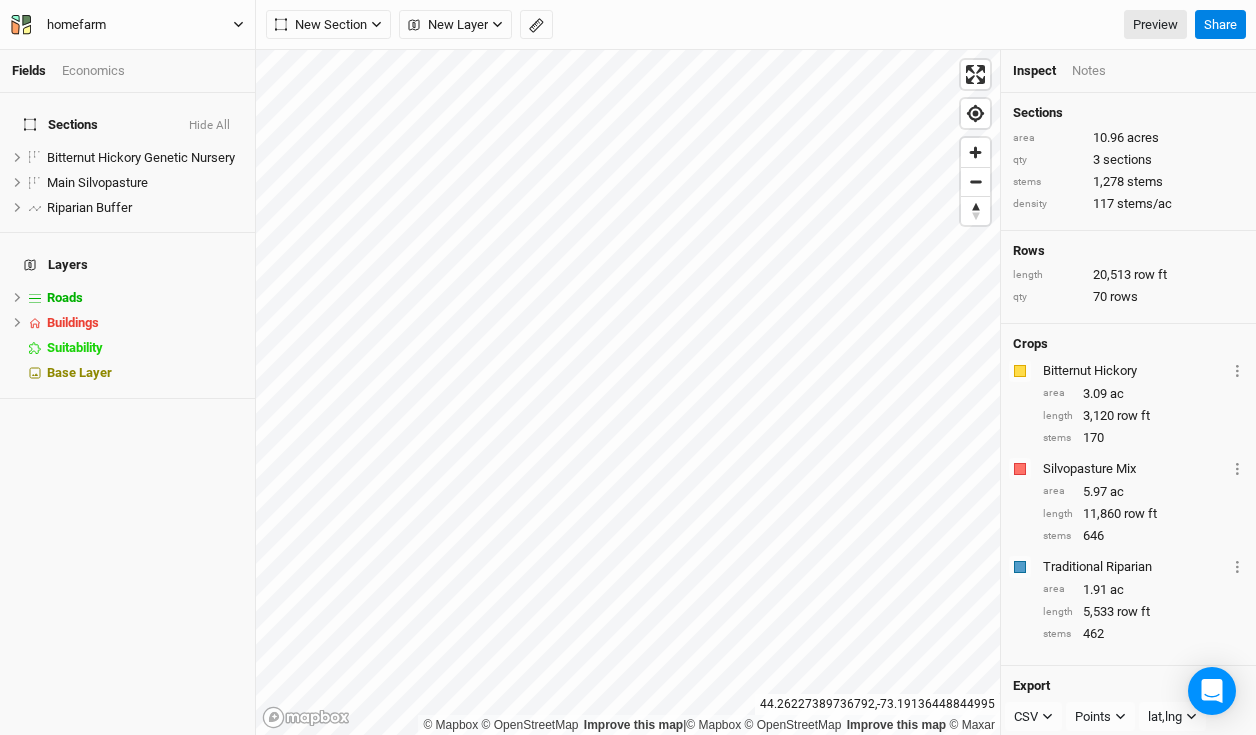 click on "homefarm" at bounding box center (127, 25) 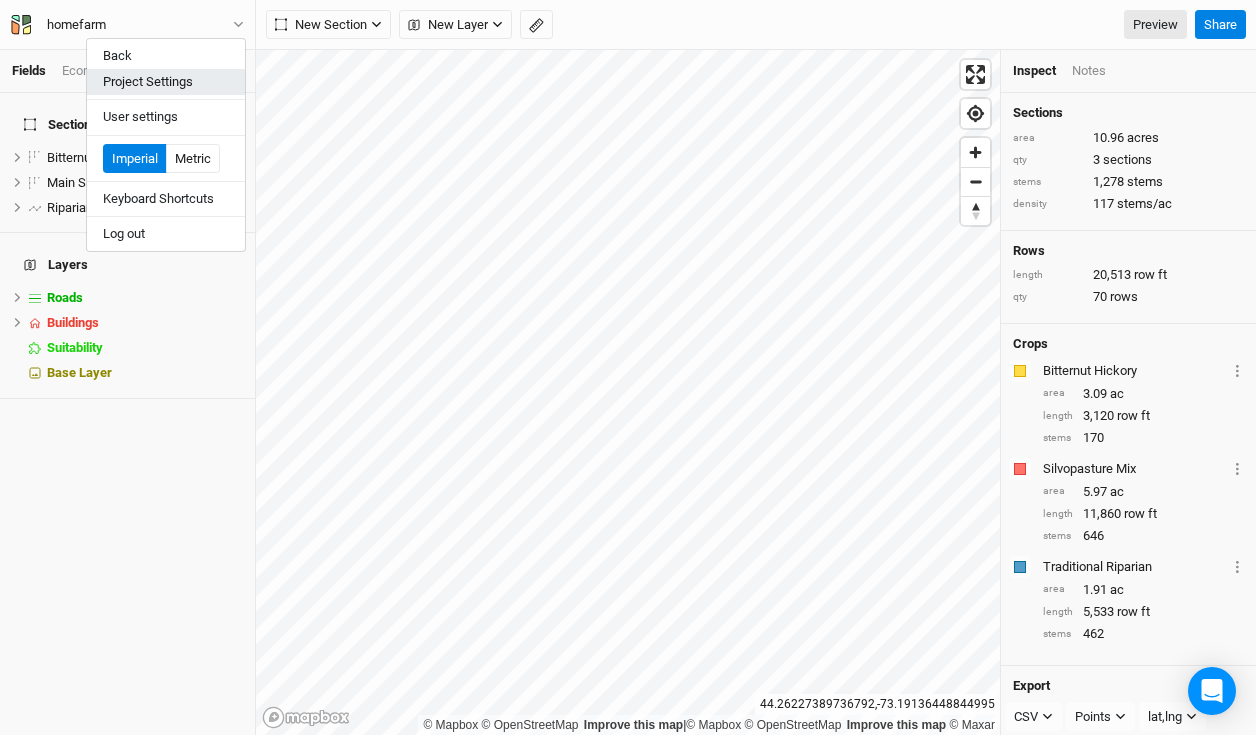 click on "Project Settings" at bounding box center [166, 82] 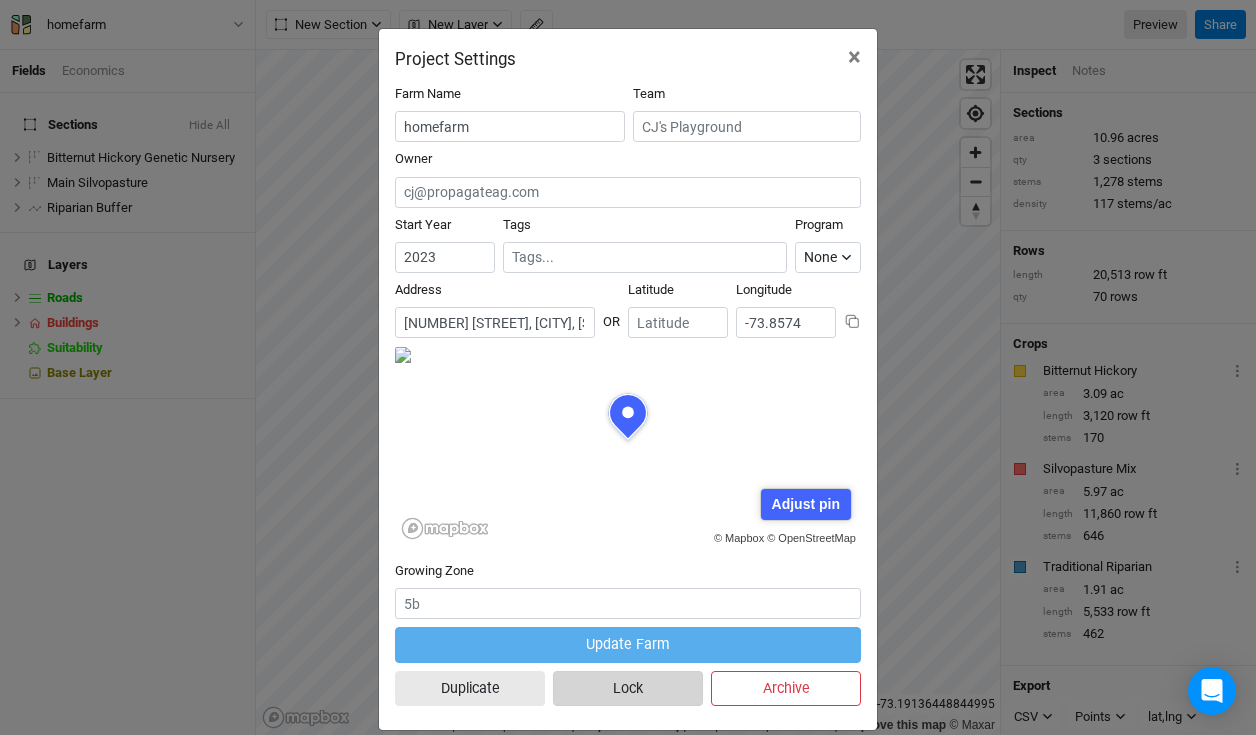 scroll, scrollTop: 100, scrollLeft: 233, axis: both 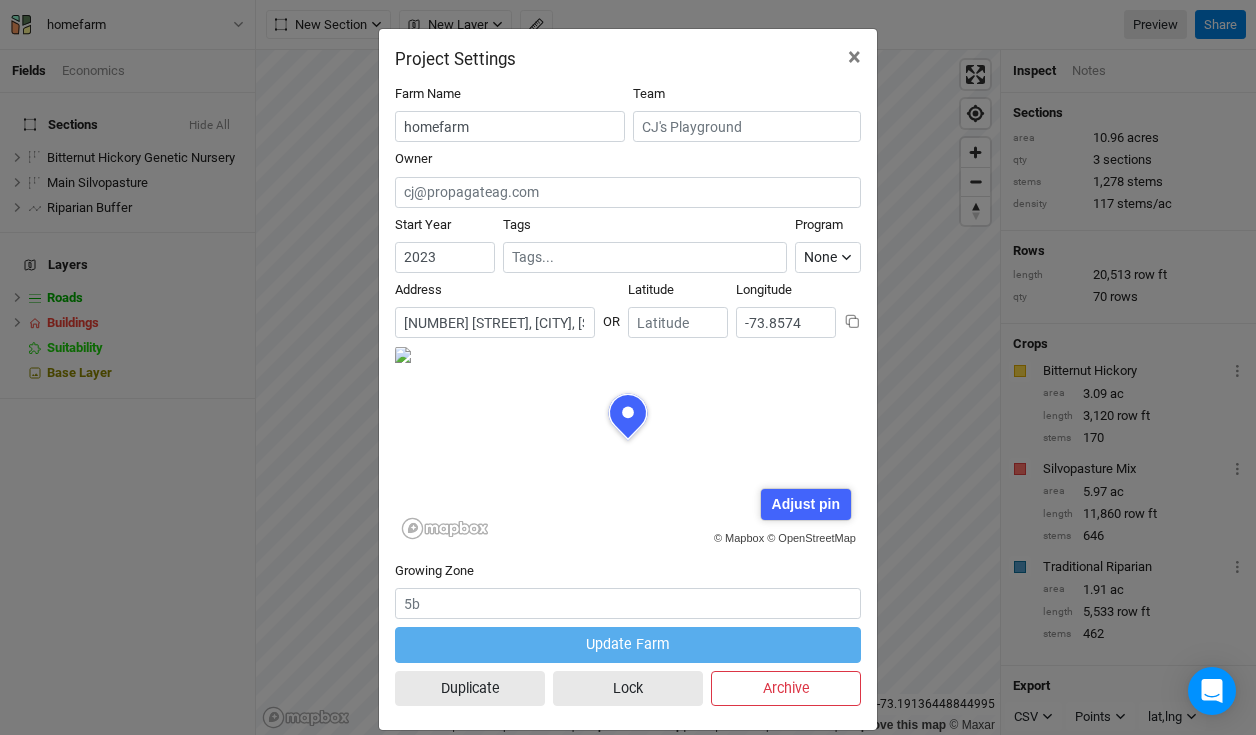 click on "Adjust pin" at bounding box center [805, 504] 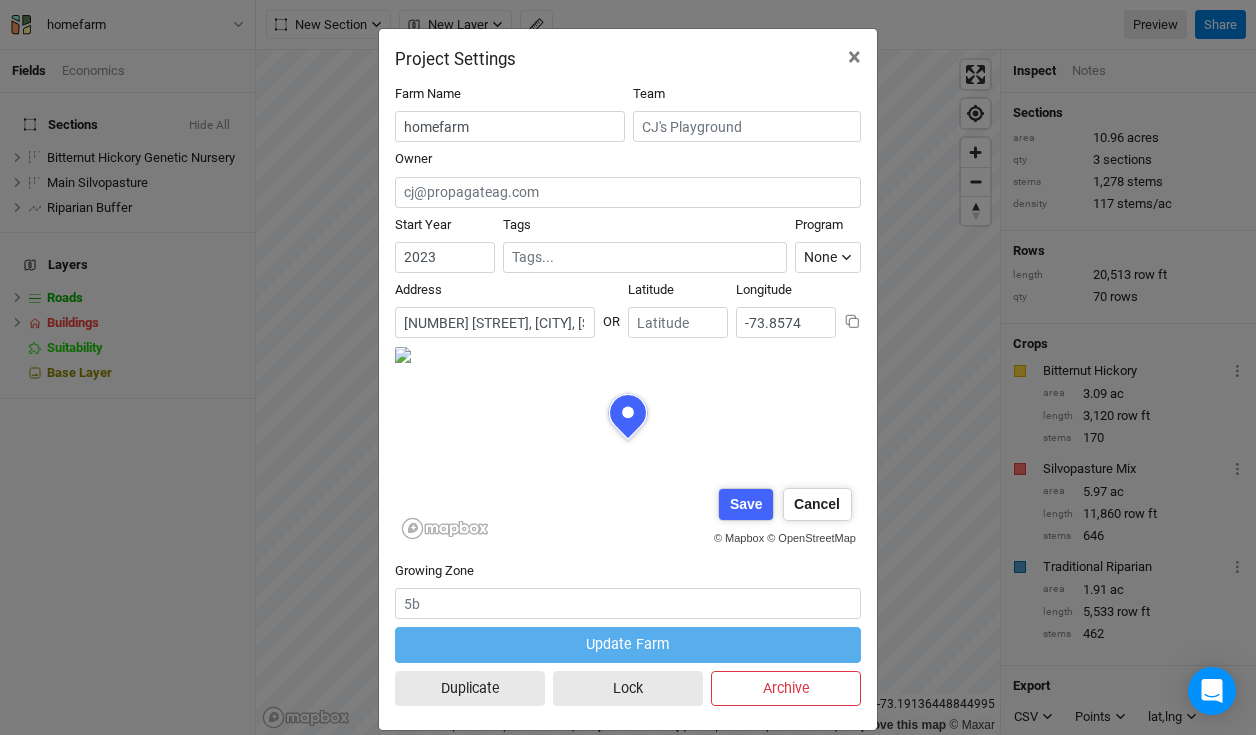 click on "Cancel" at bounding box center [817, 504] 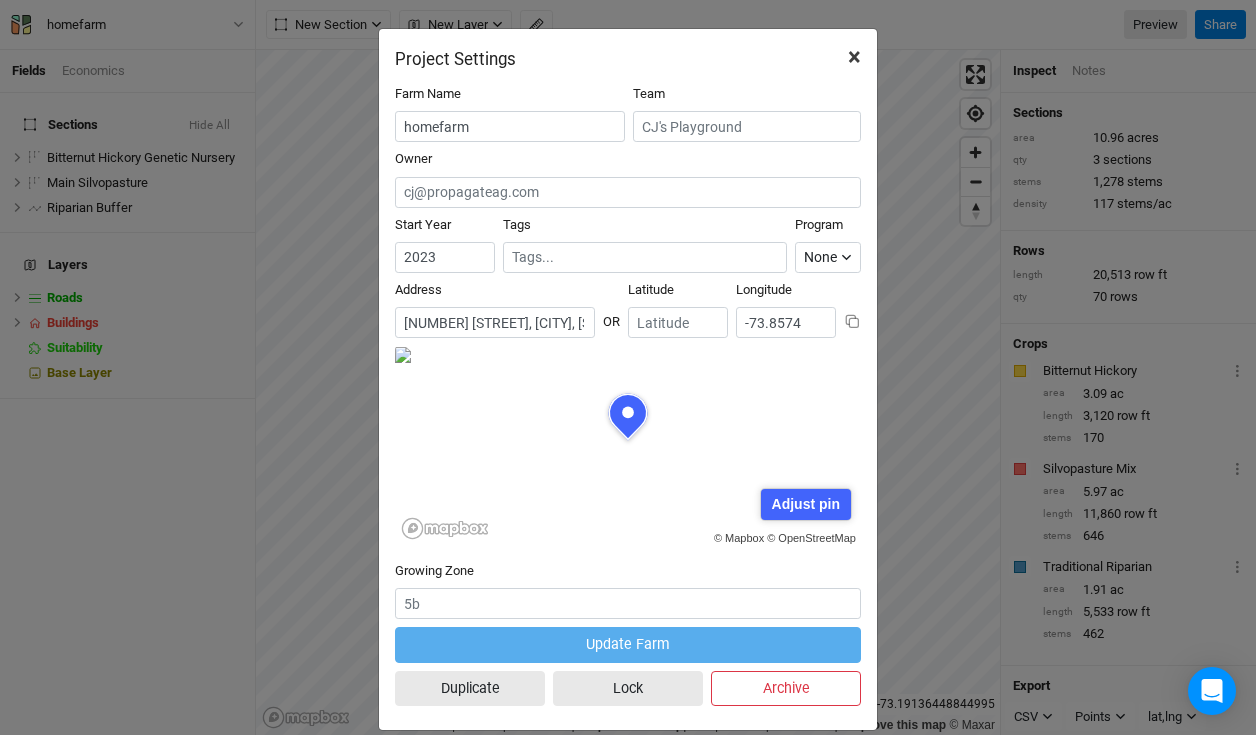 click on "×" at bounding box center (854, 57) 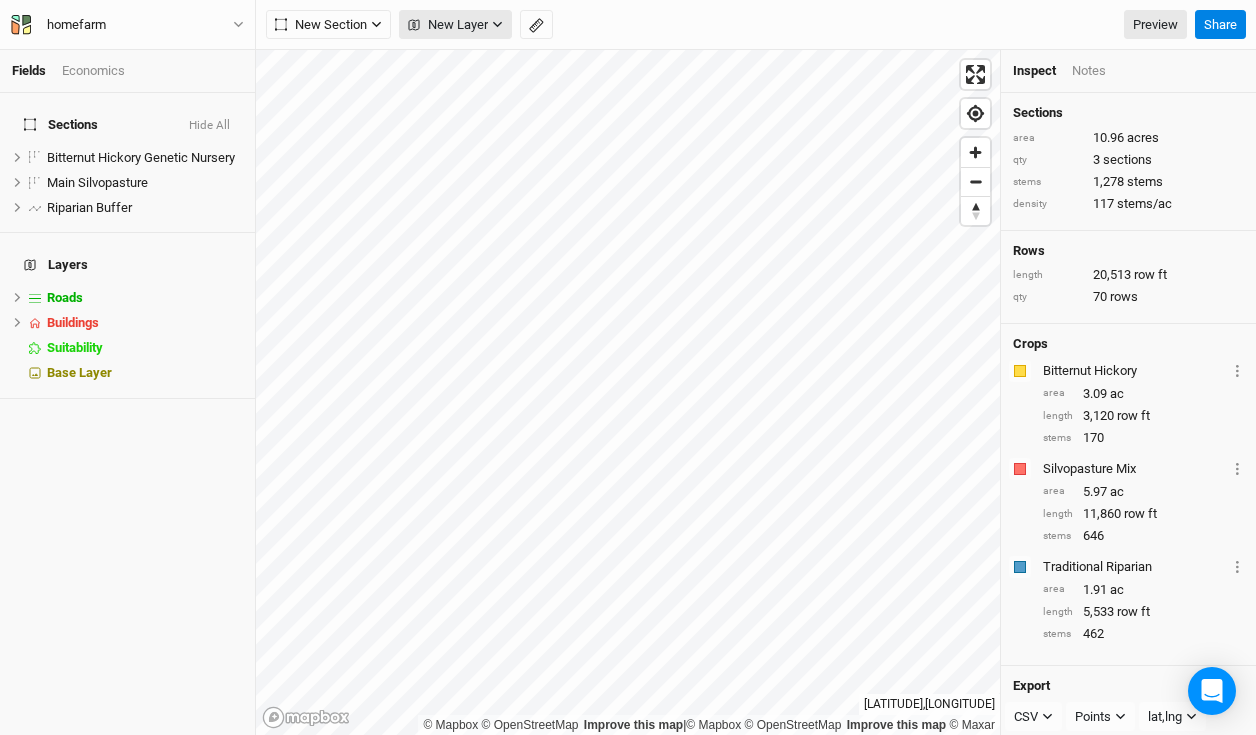 click on "New Layer" at bounding box center [448, 25] 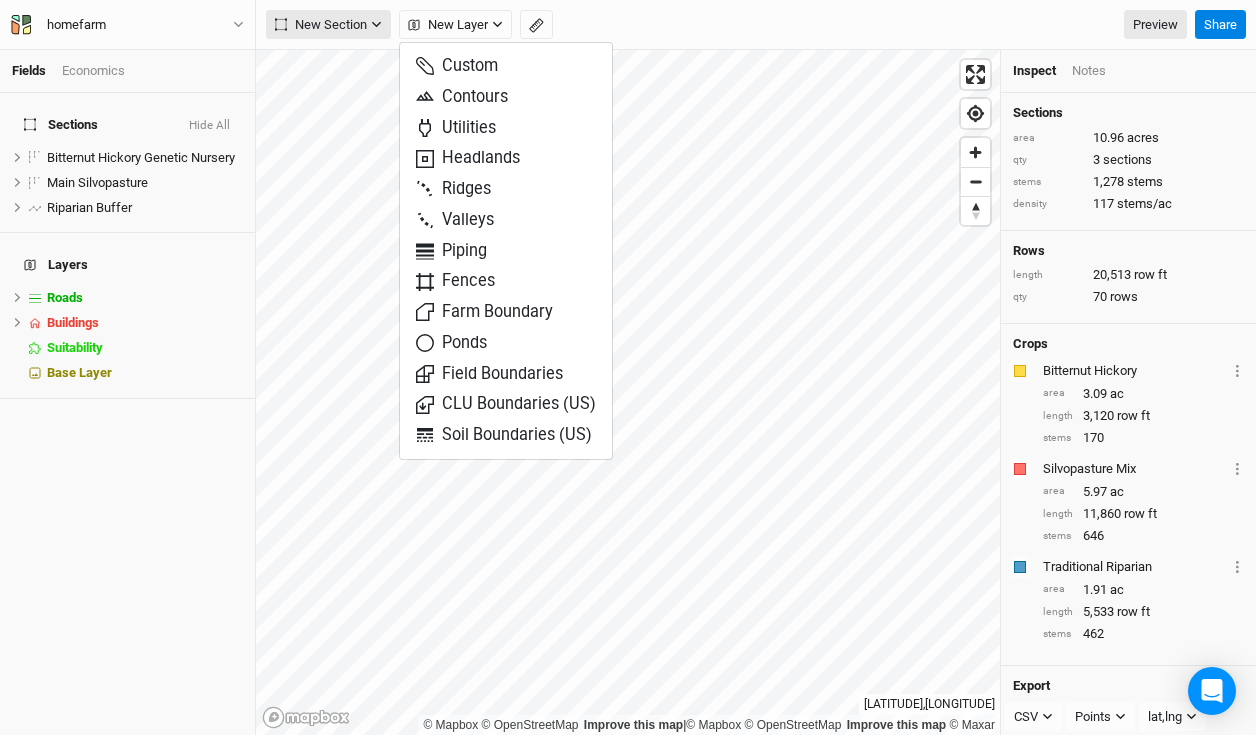 click on "New Section" at bounding box center (328, 25) 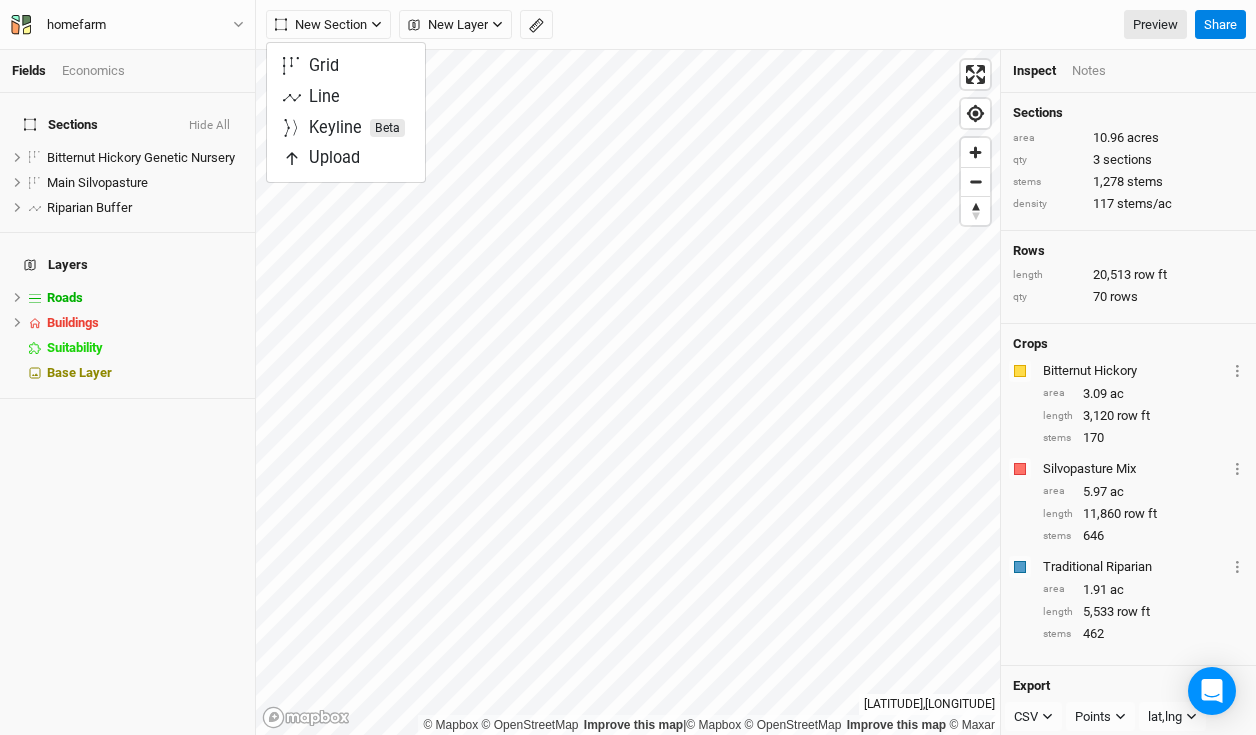 click on "New Section New Layer Custom Contours Utilities Headlands Ridges Valleys Piping Fences Farm Boundary Ponds Field Boundaries CLU Boundaries (US) Soil Boundaries (US) Preview" at bounding box center (127, 25) 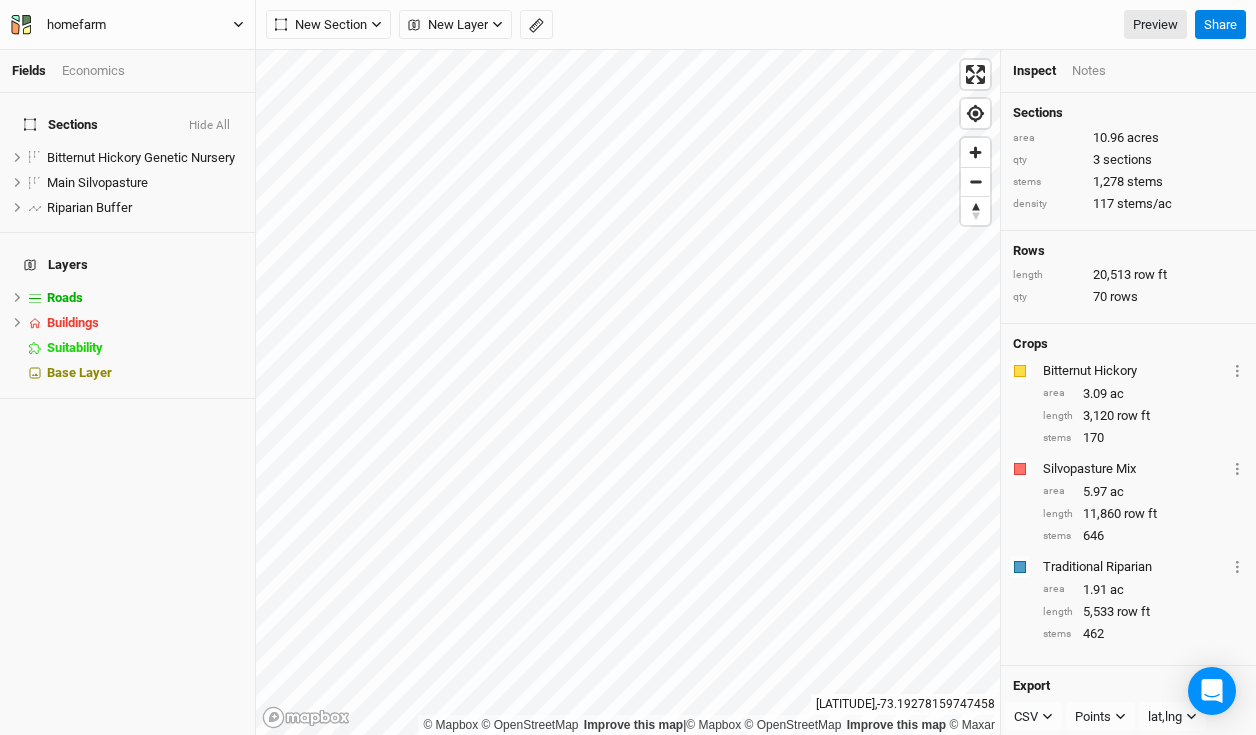 click on "homefarm" at bounding box center (127, 25) 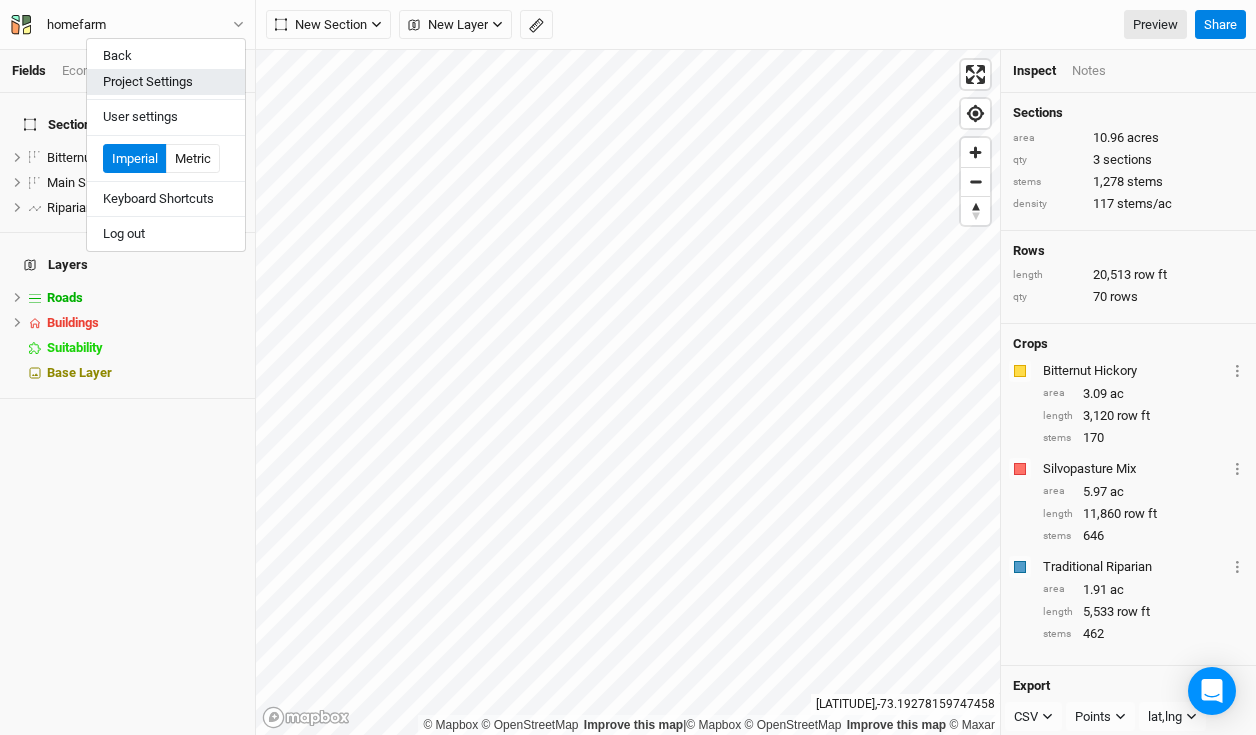 click on "Project Settings" at bounding box center [166, 82] 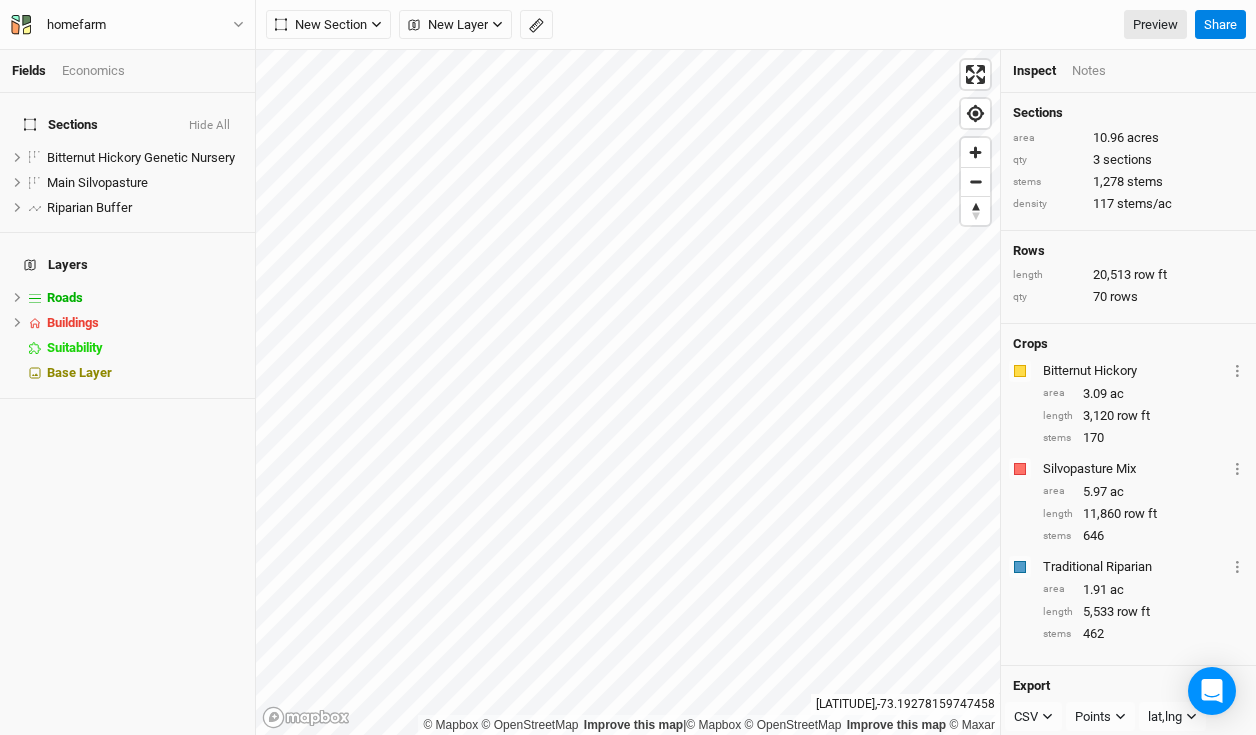 scroll, scrollTop: 100, scrollLeft: 233, axis: both 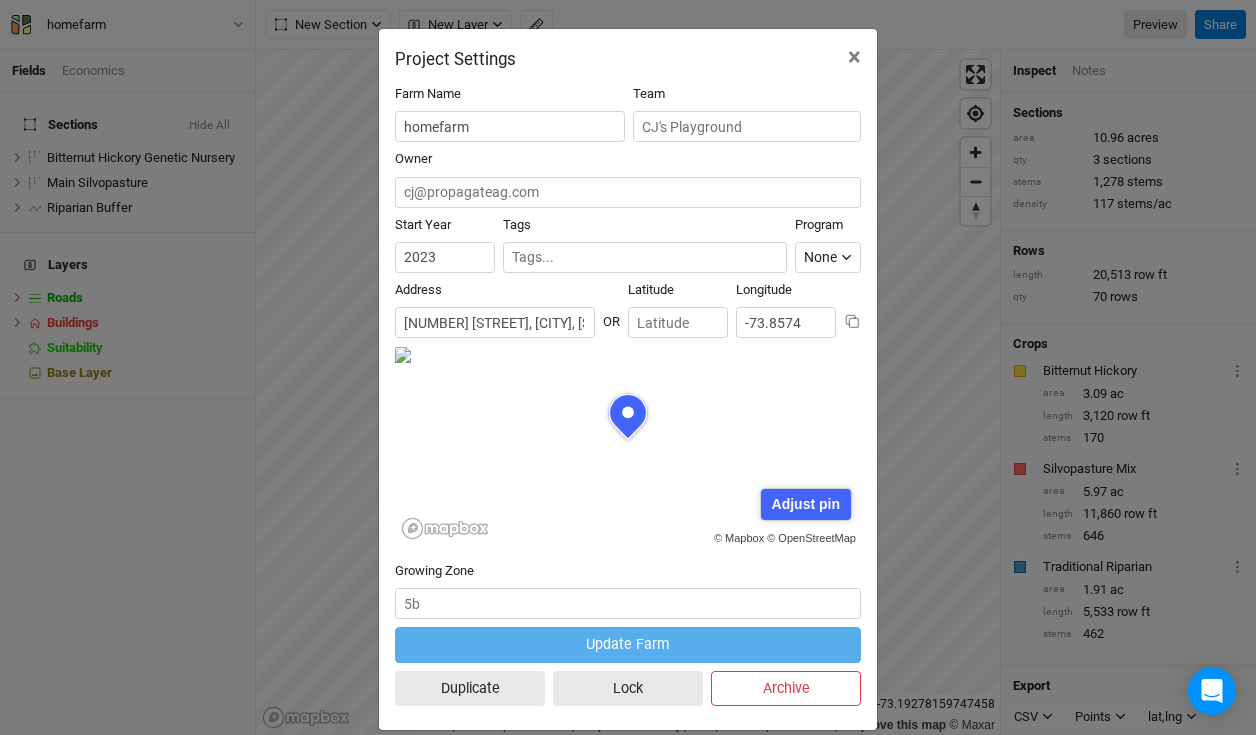 drag, startPoint x: 714, startPoint y: 424, endPoint x: 677, endPoint y: 507, distance: 90.873535 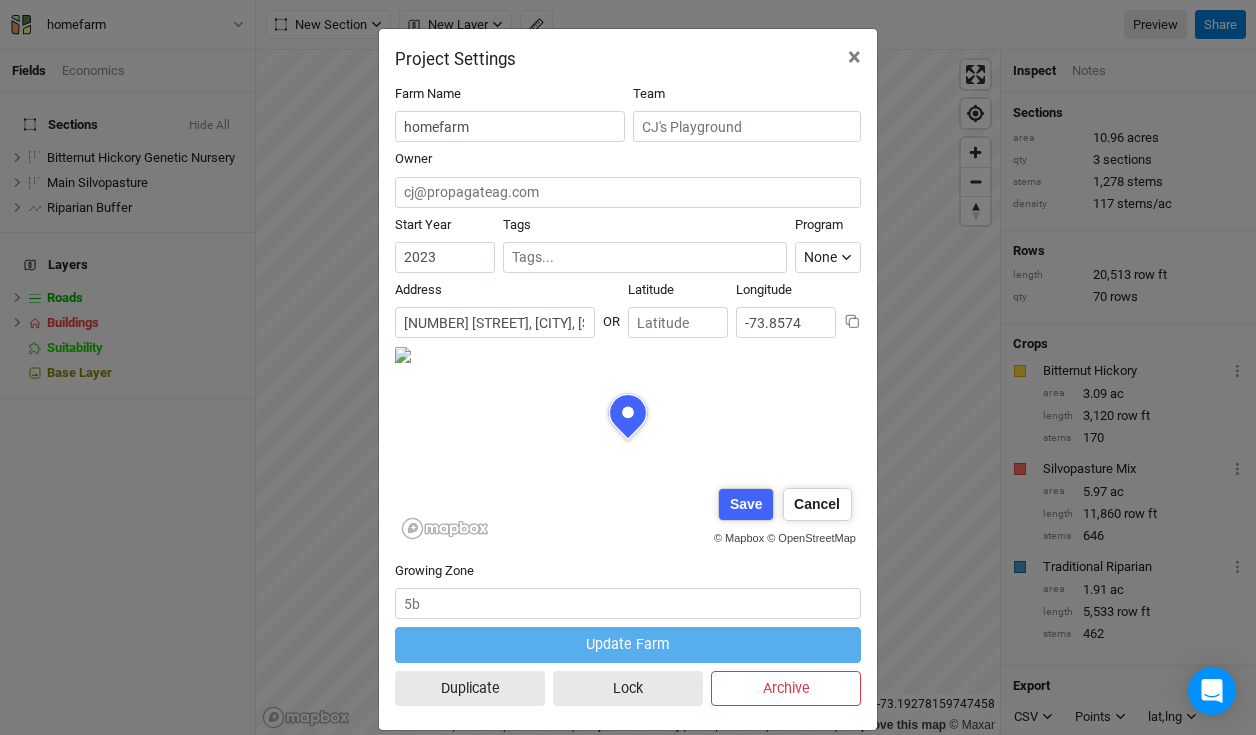 scroll, scrollTop: 0, scrollLeft: 275, axis: horizontal 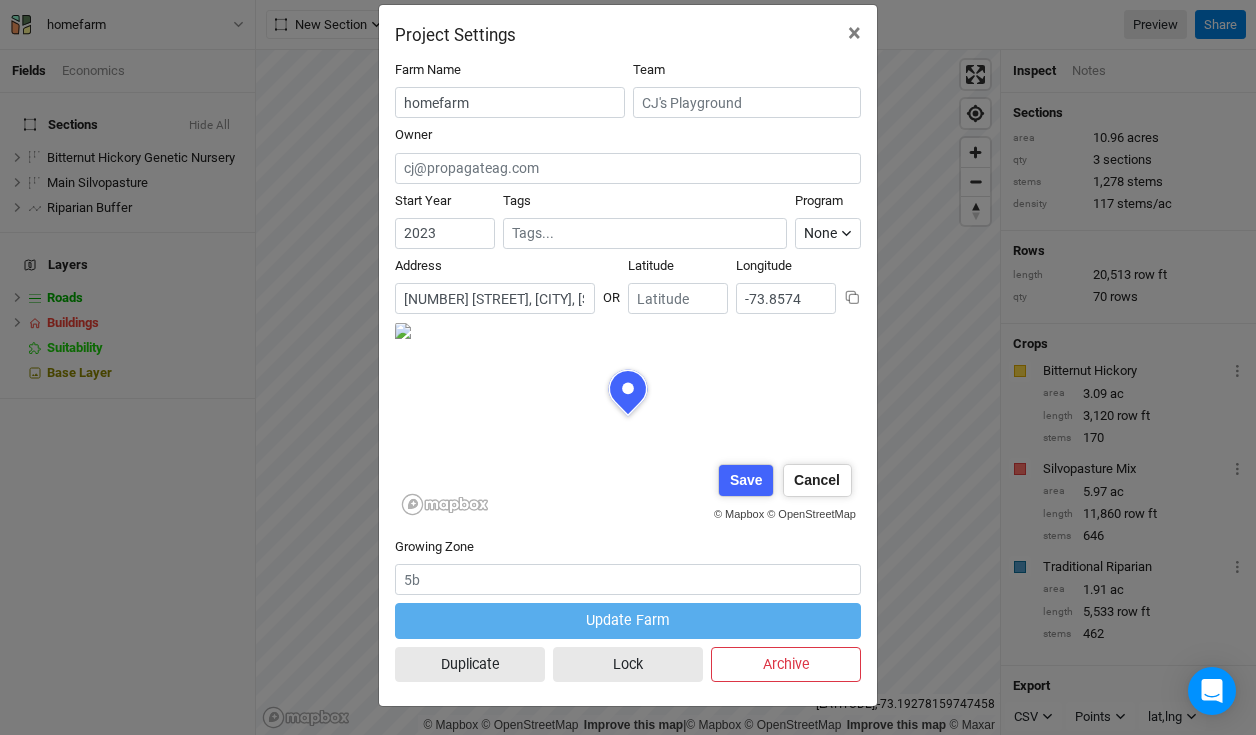click on "© Mapbox © OpenStreetMap
Adjust pin
Save
Cancel" at bounding box center [628, 422] 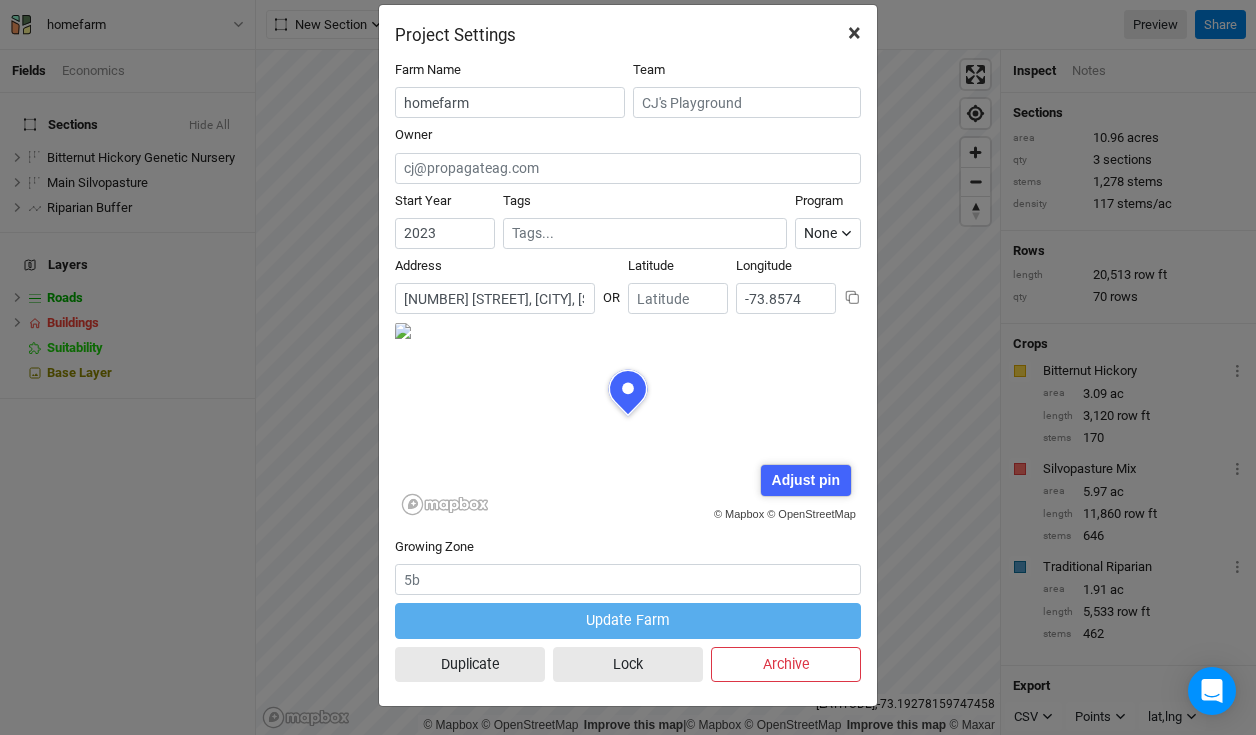 click on "×" at bounding box center (854, 33) 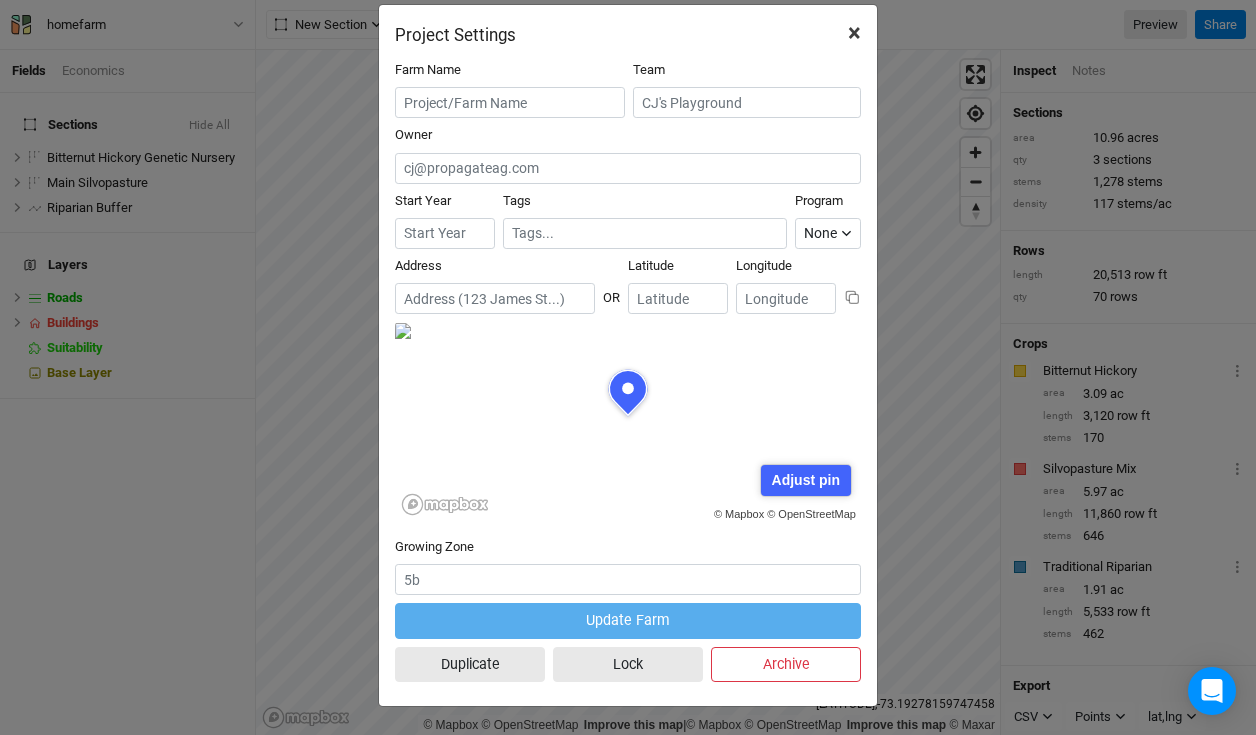 scroll, scrollTop: 0, scrollLeft: 0, axis: both 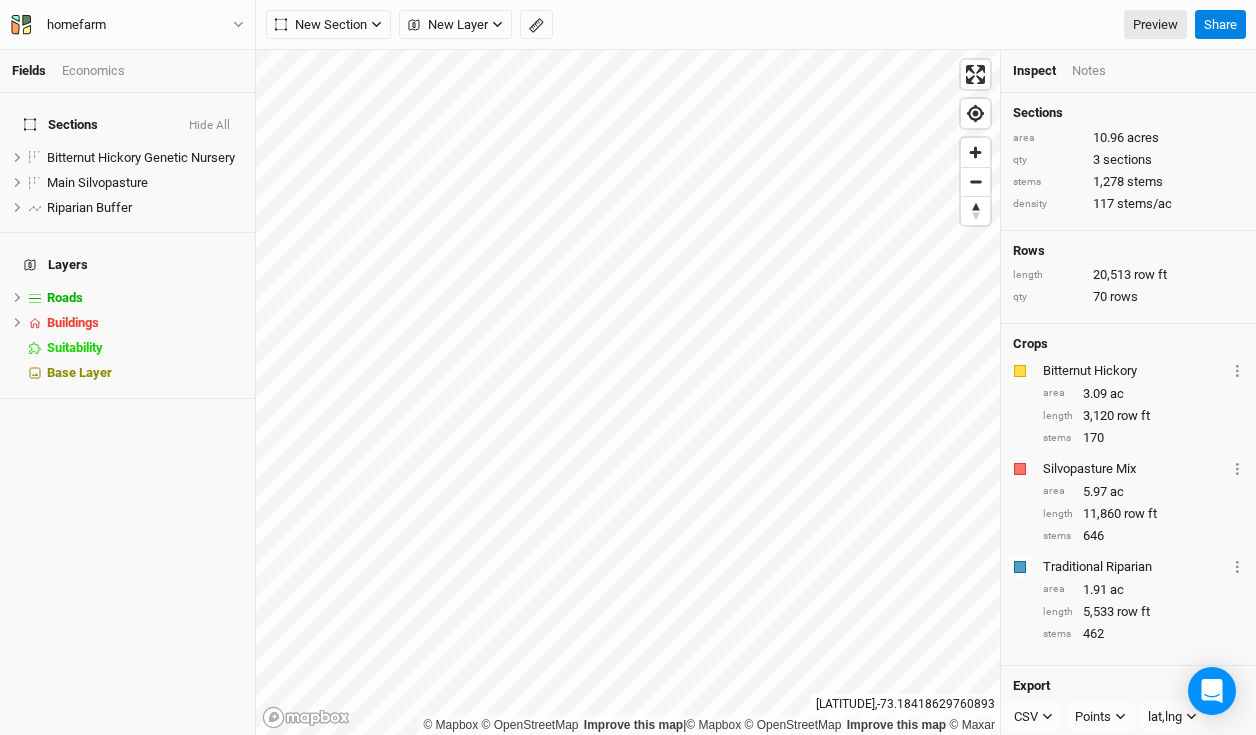 click on "[LATITUDE] , [LONGITUDE]" at bounding box center (905, 704) 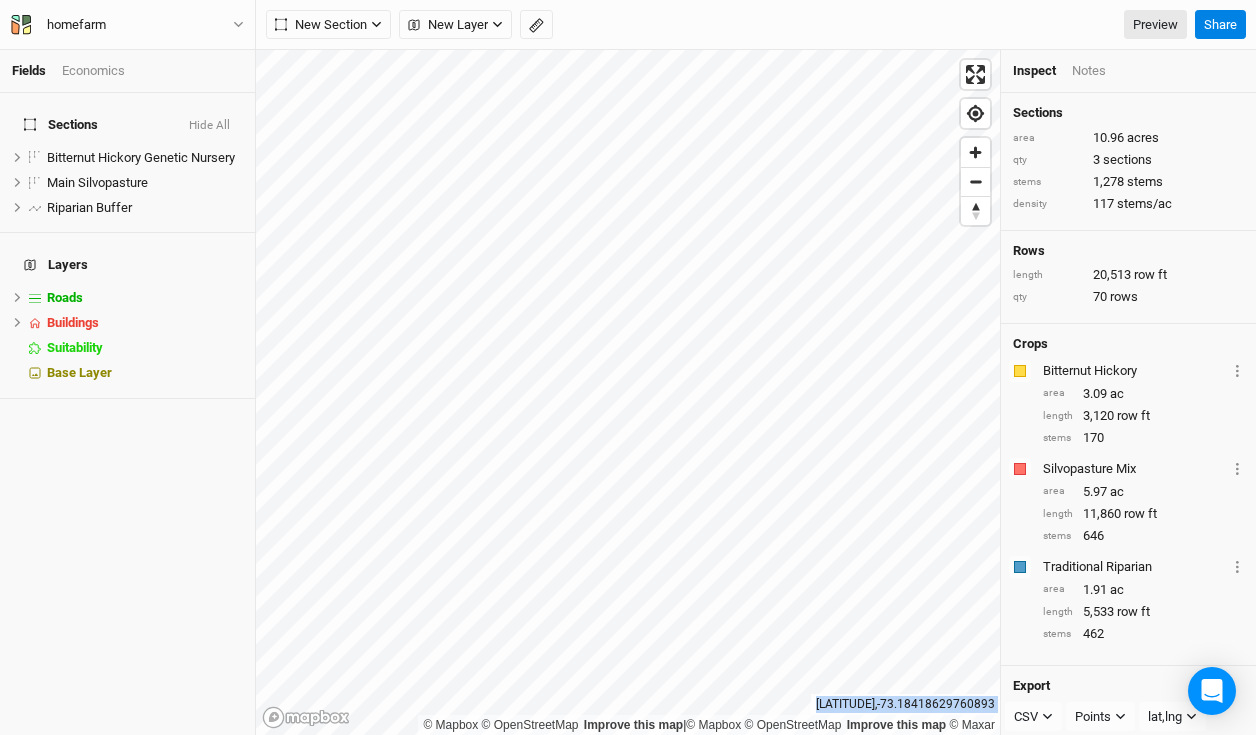 click on "[LATITUDE] , [LONGITUDE]" at bounding box center (905, 704) 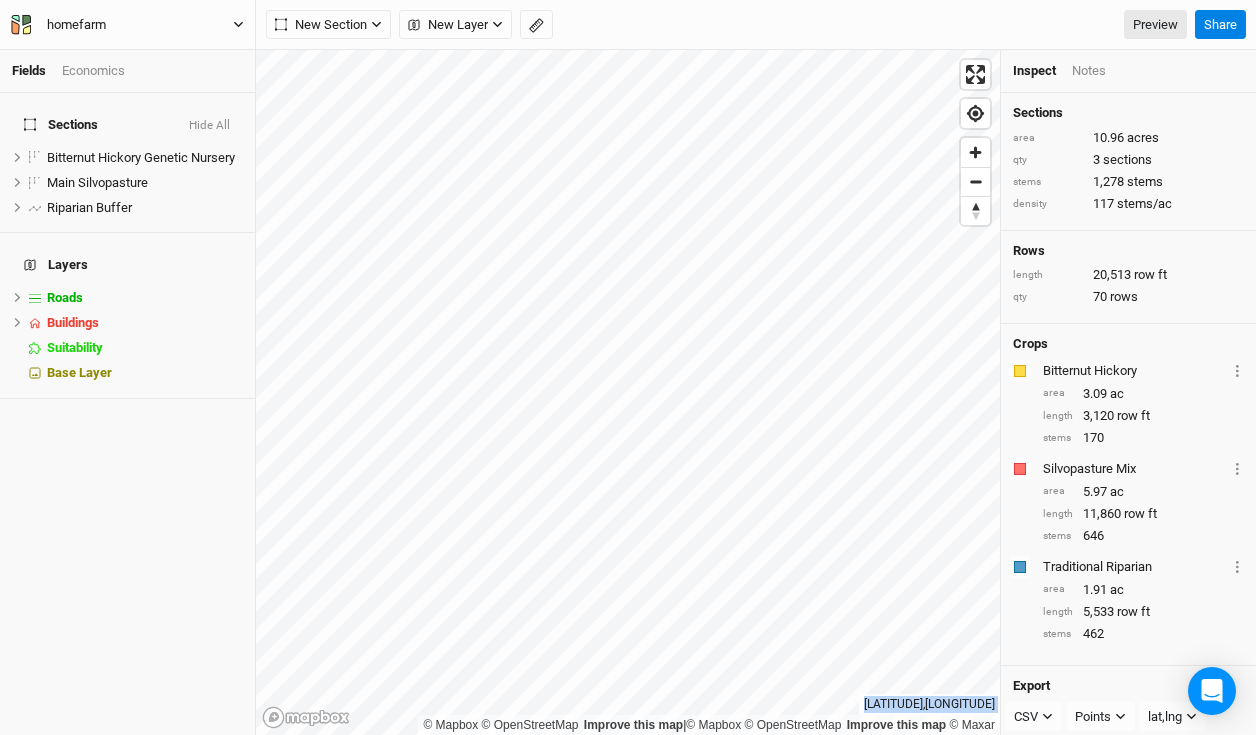 click on "homefarm" at bounding box center [127, 25] 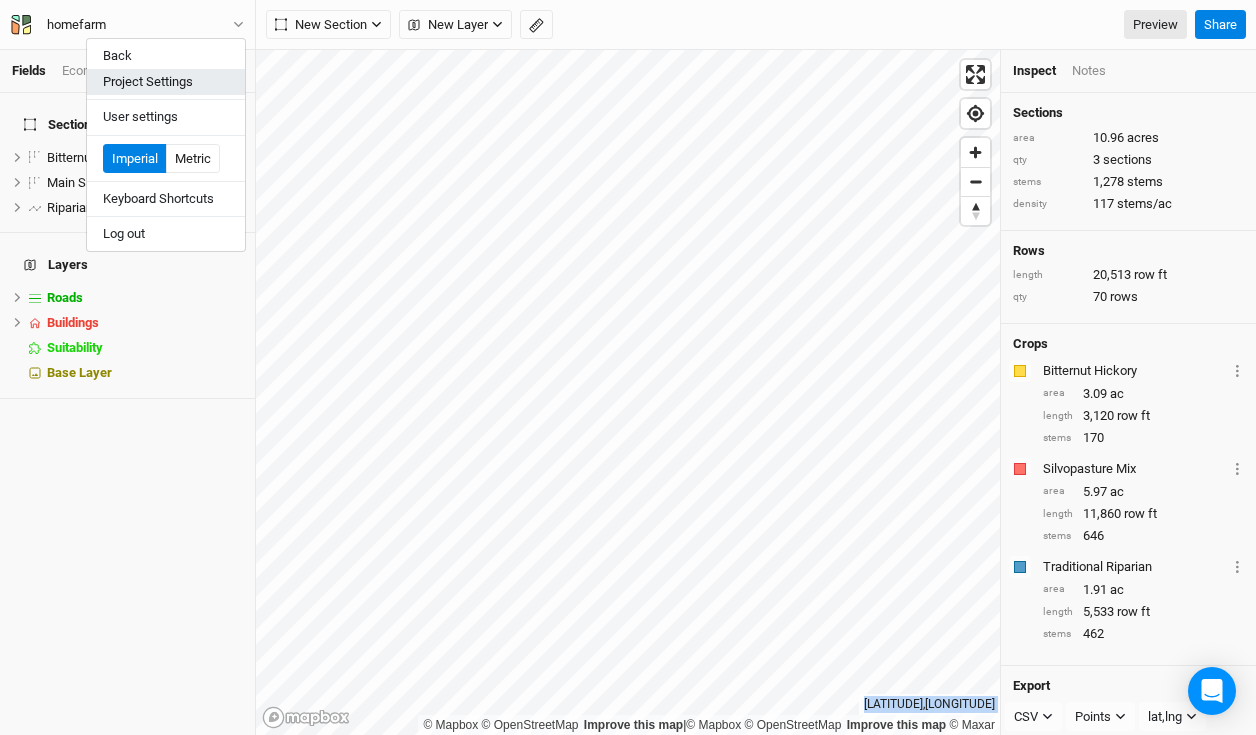 click on "Project Settings" at bounding box center [166, 82] 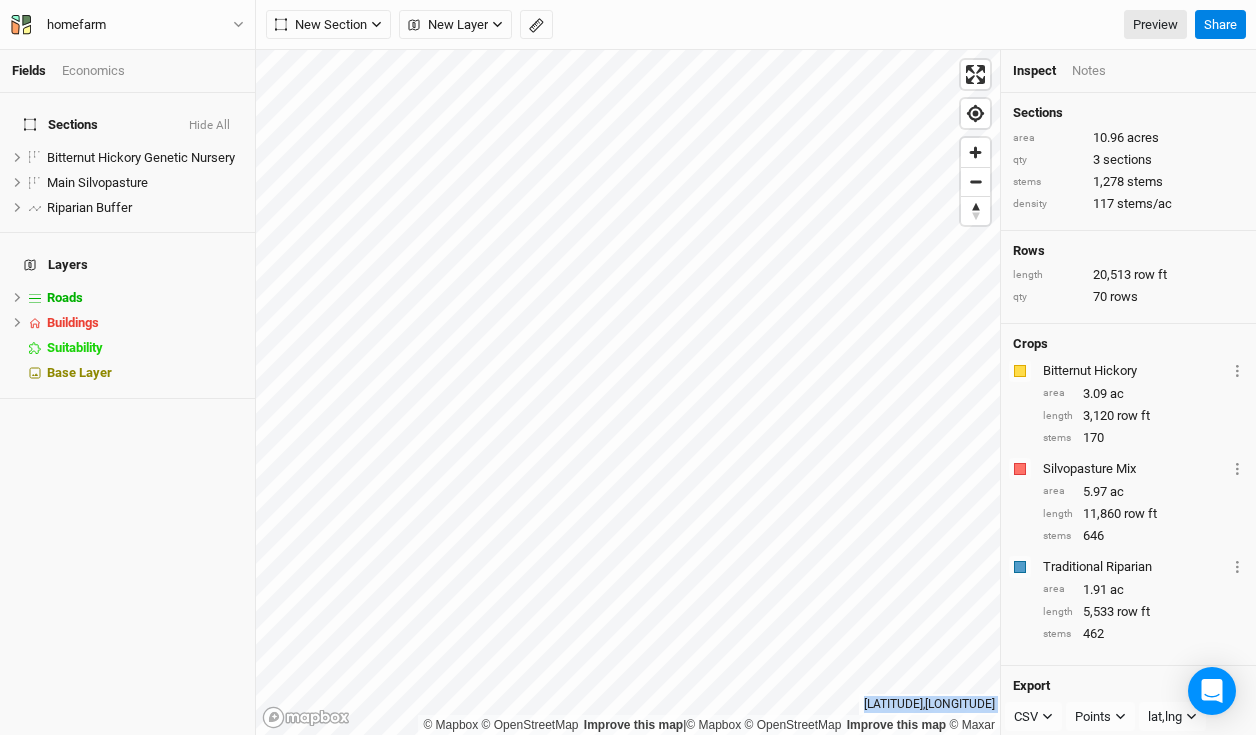 scroll, scrollTop: 100, scrollLeft: 233, axis: both 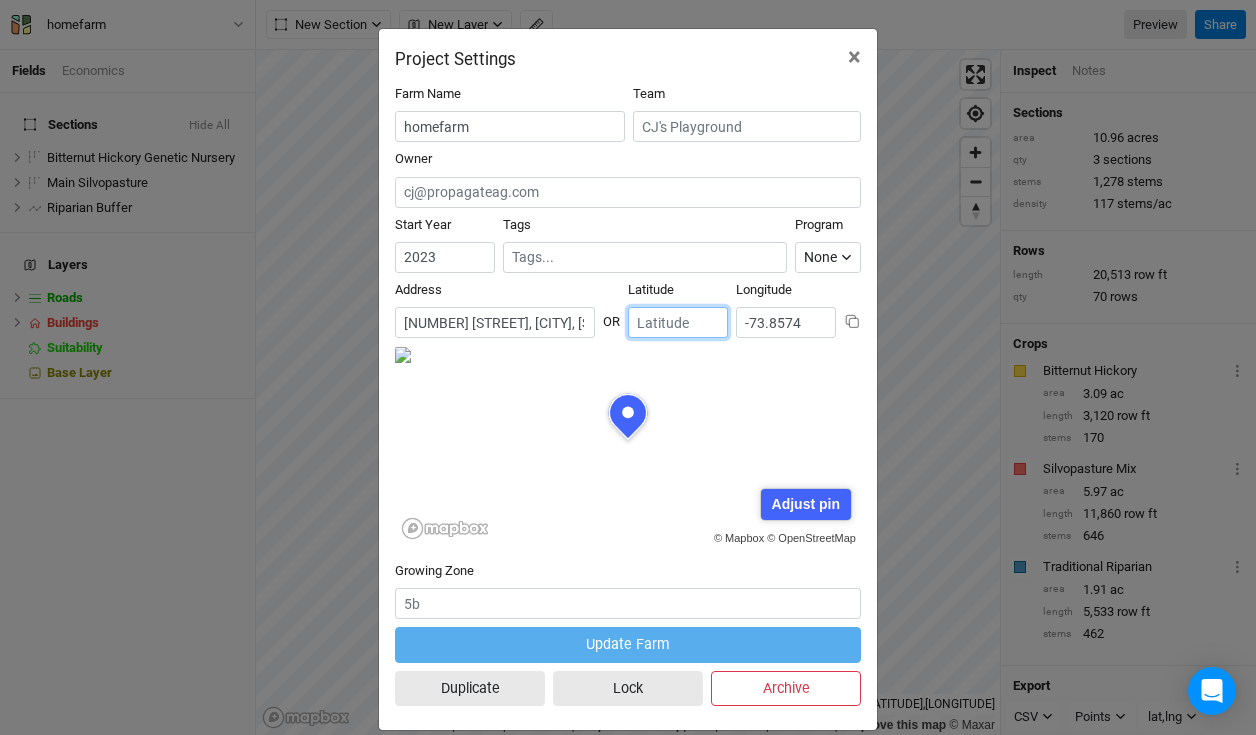 click on "[LATITUDE_PARTIAL]" at bounding box center [678, 322] 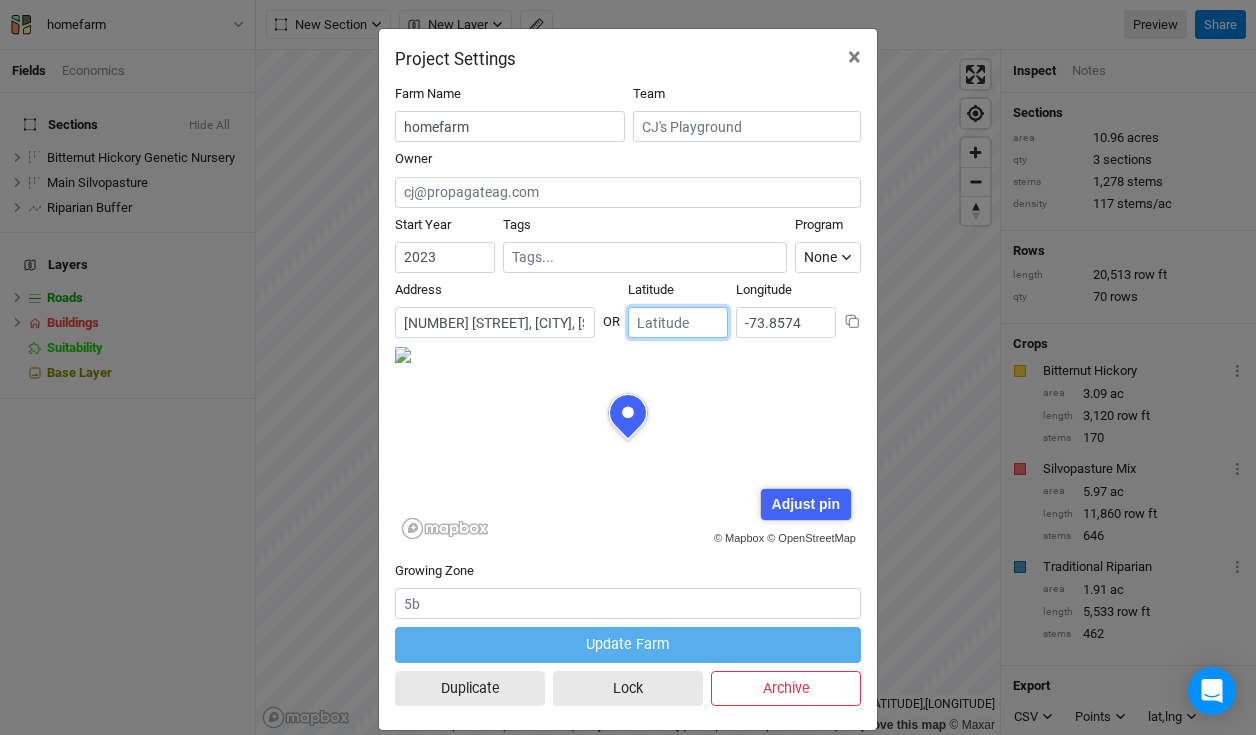 paste 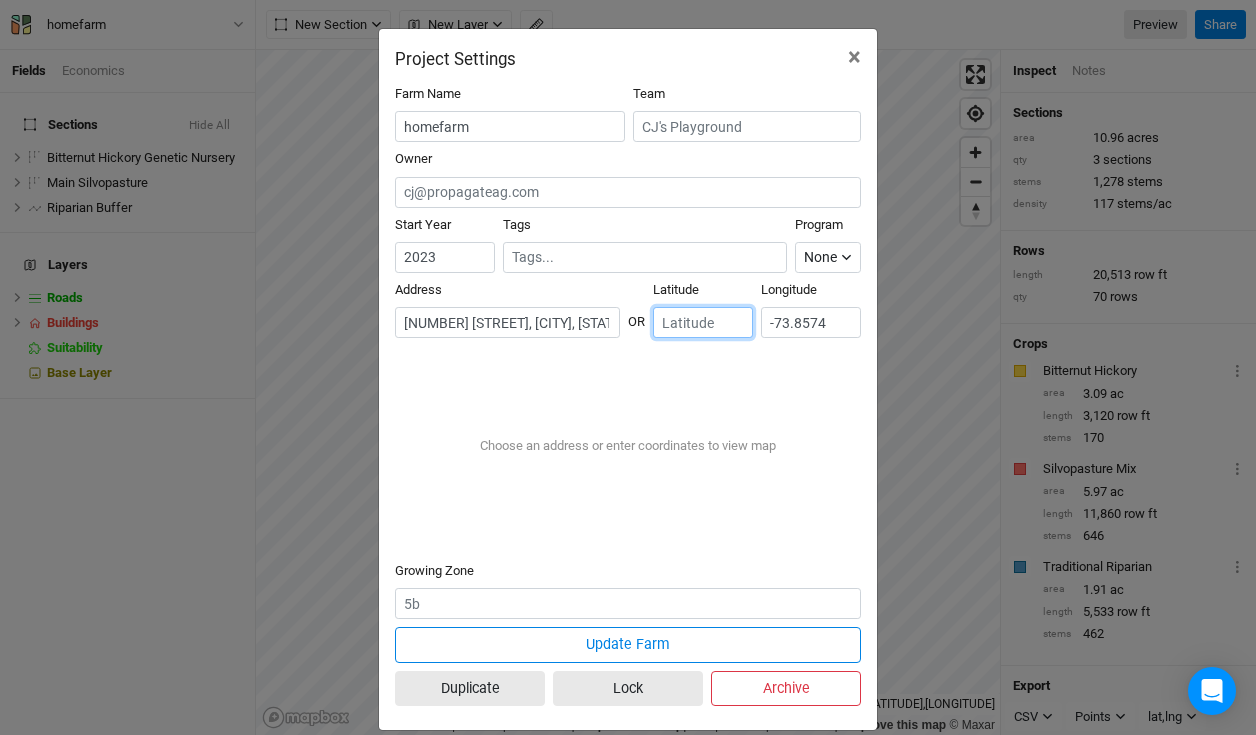 click at bounding box center (703, 322) 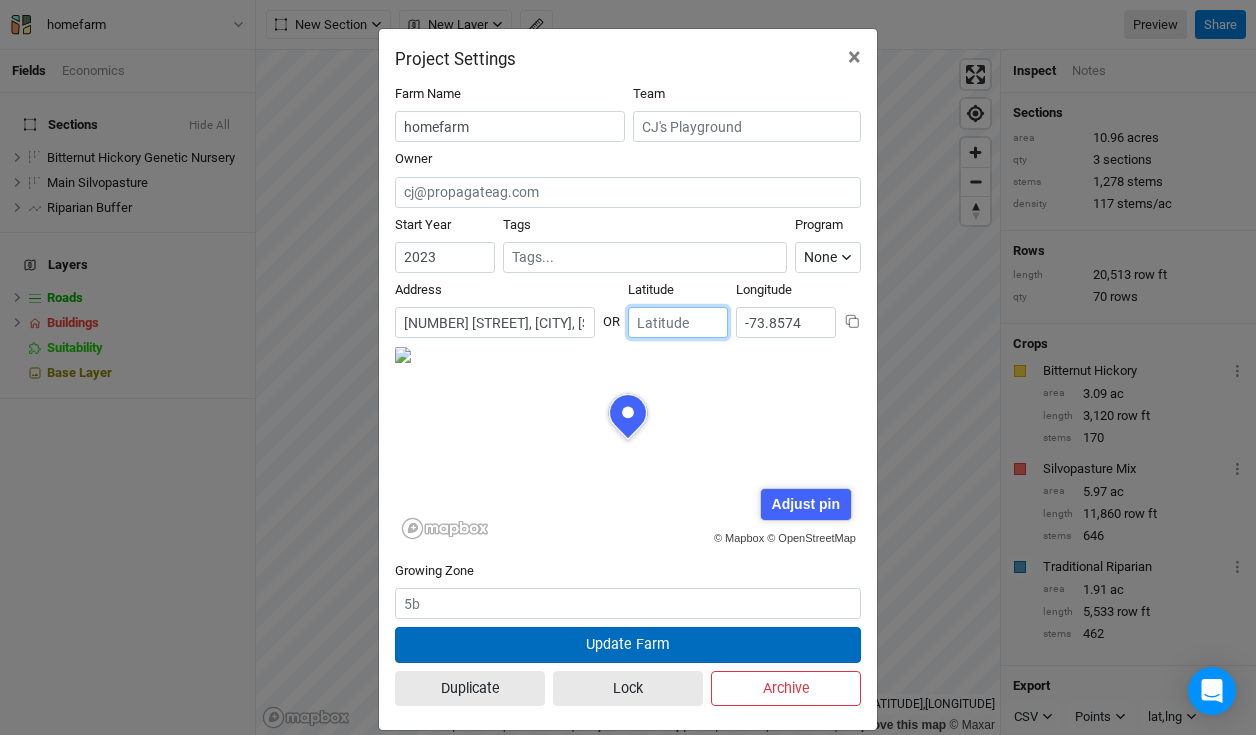 scroll, scrollTop: 100, scrollLeft: 233, axis: both 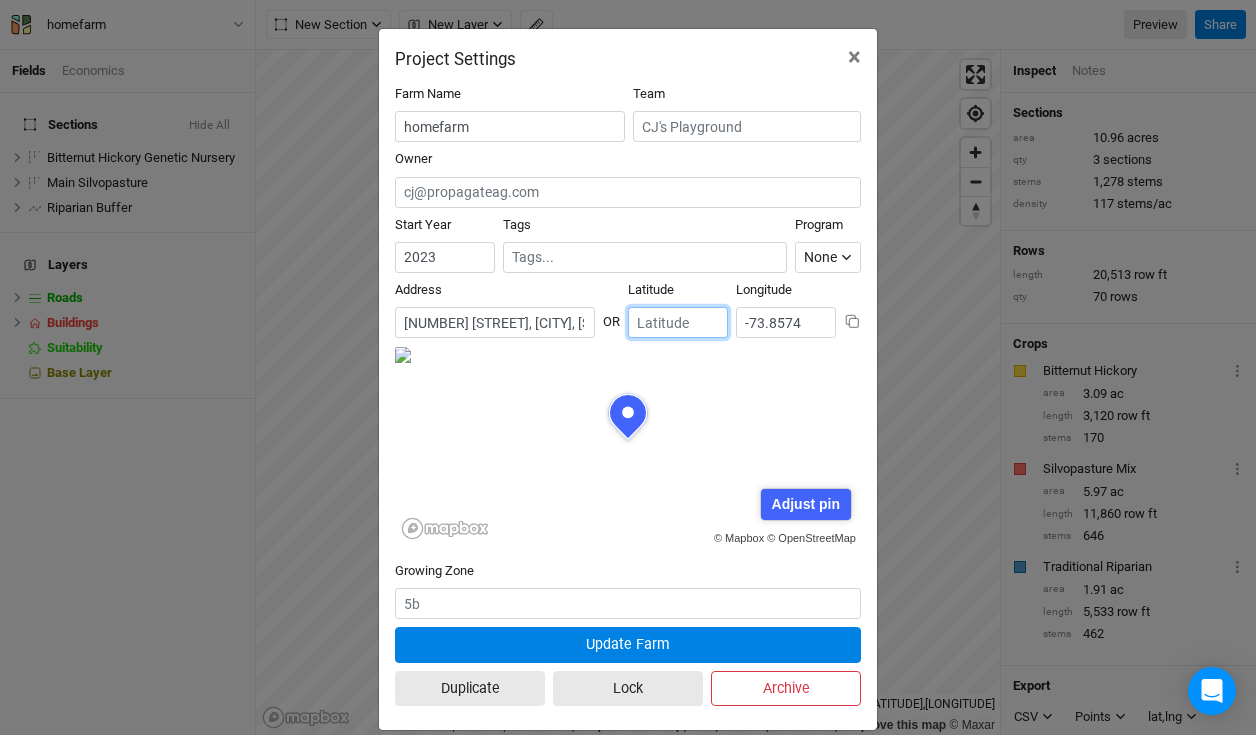 type on "[LATITUDE_PARTIAL]" 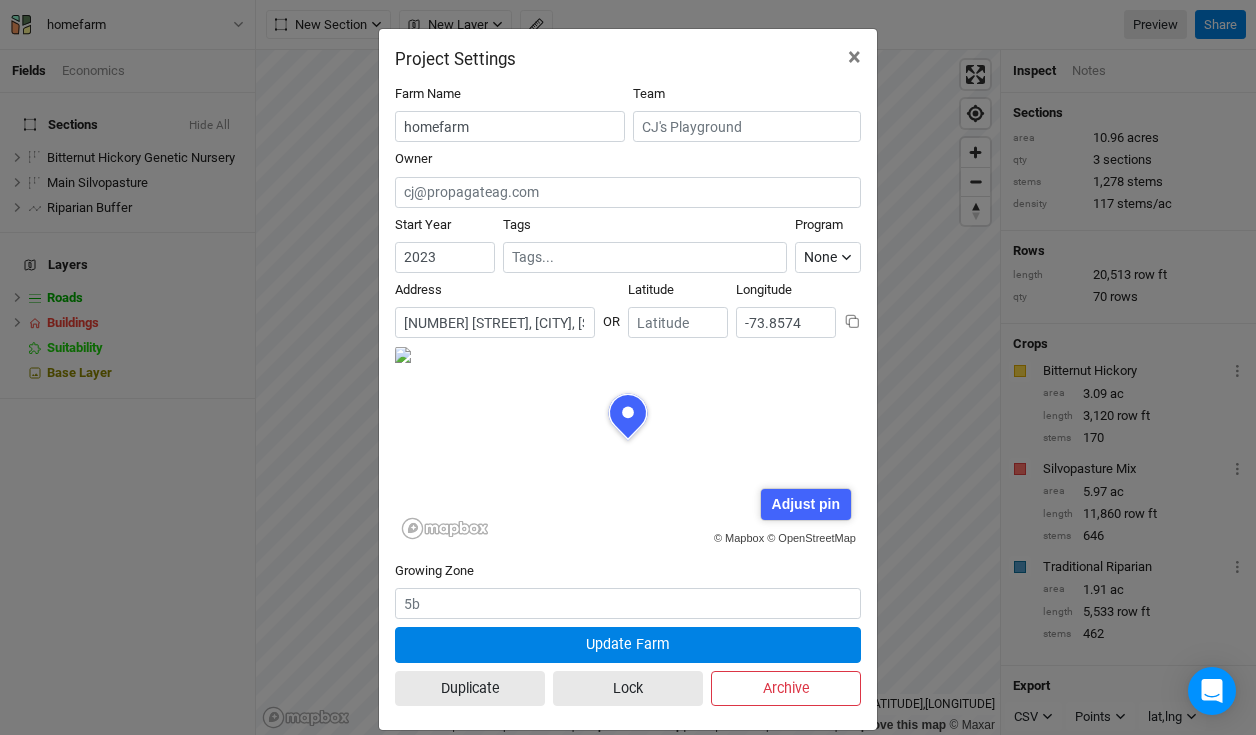 click on "Address 173 [STREET] [STREET], [CITY], [STATE] [POSTAL_CODE], [COUNTRY] OR Latitude [LATITUDE] Longitude [LONGITUDE]
© Mapbox © OpenStreetMap
Adjust pin
Save
Cancel
Adjust the marker on the map if it doesn't precisely match your location. This helps improve address data quality. Growing Zone Update Farm Duplicate Lock Archive" at bounding box center [628, 367] 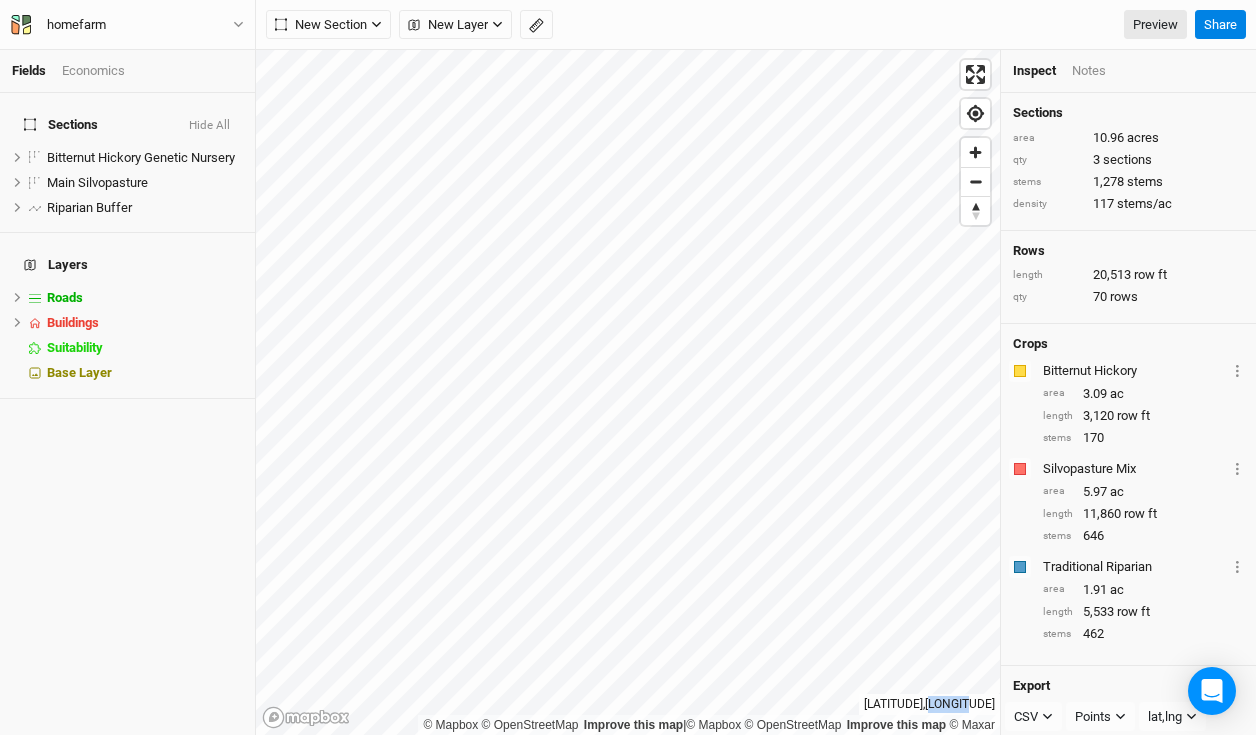 drag, startPoint x: 884, startPoint y: 703, endPoint x: 921, endPoint y: 709, distance: 37.48333 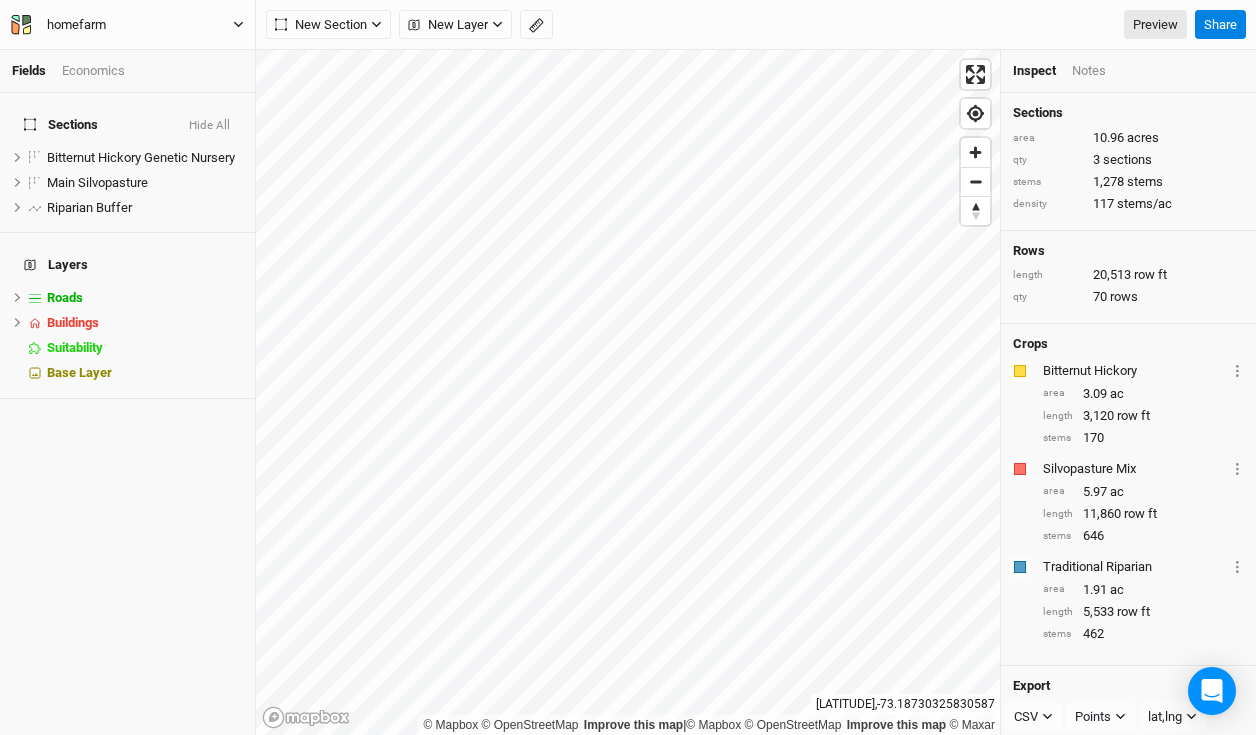 click on "homefarm" at bounding box center [76, 25] 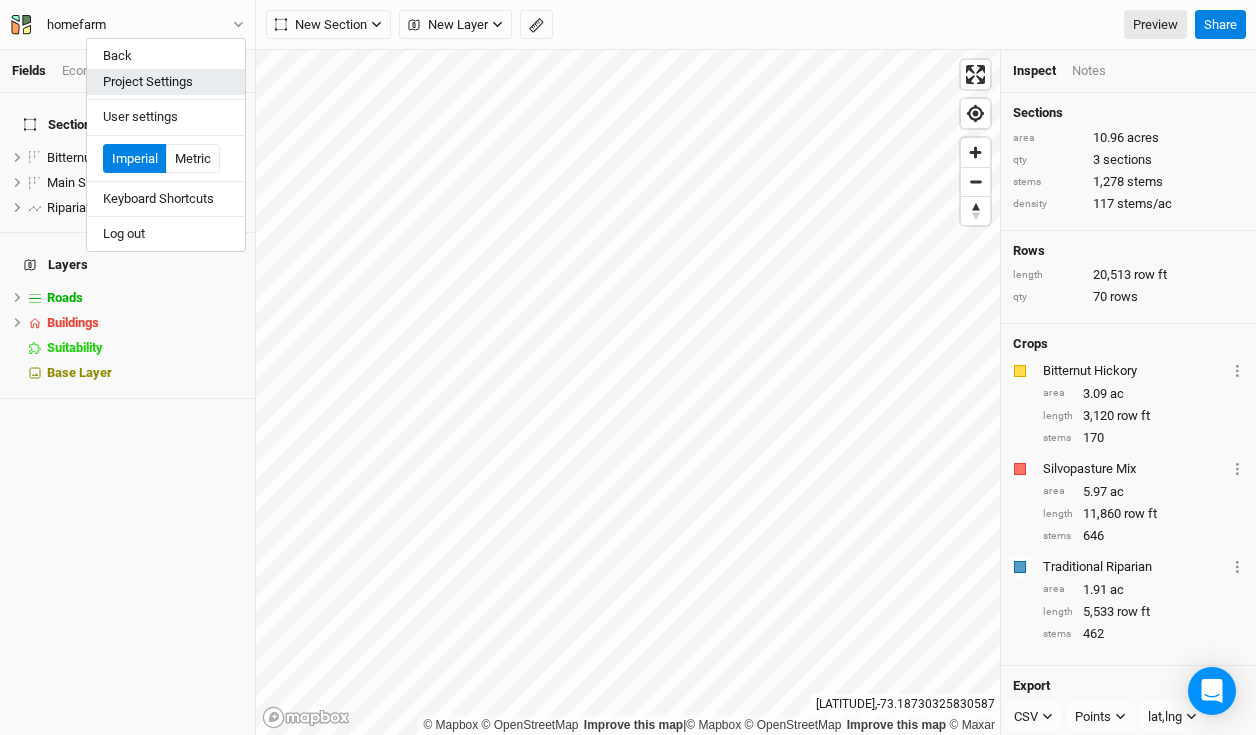click on "Project Settings" at bounding box center (166, 82) 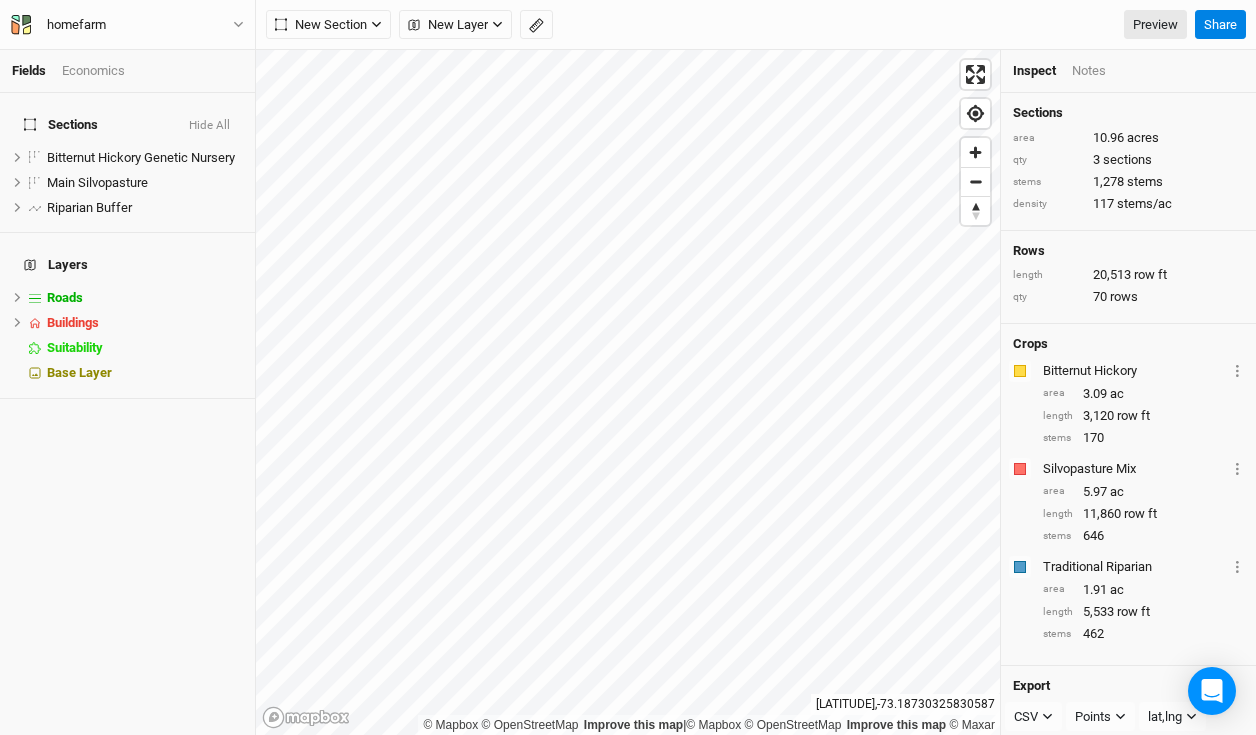 scroll, scrollTop: 100, scrollLeft: 233, axis: both 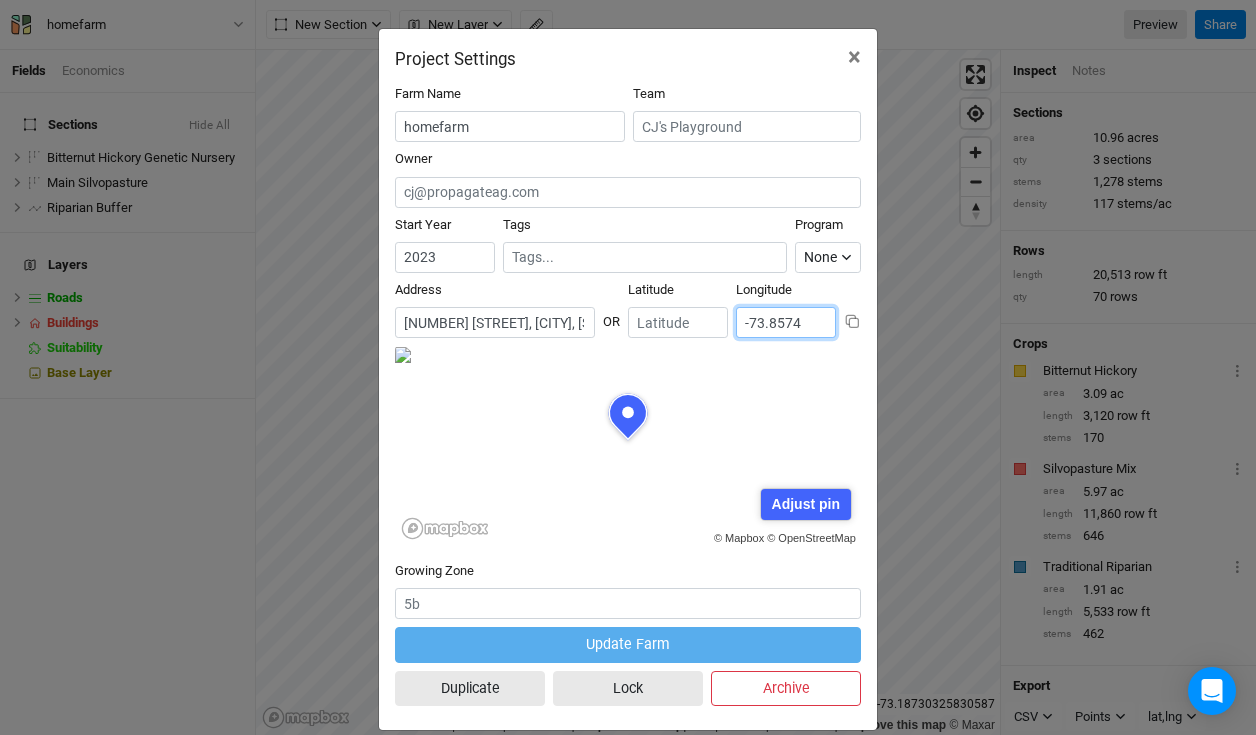 click on "-73.8574" at bounding box center [786, 322] 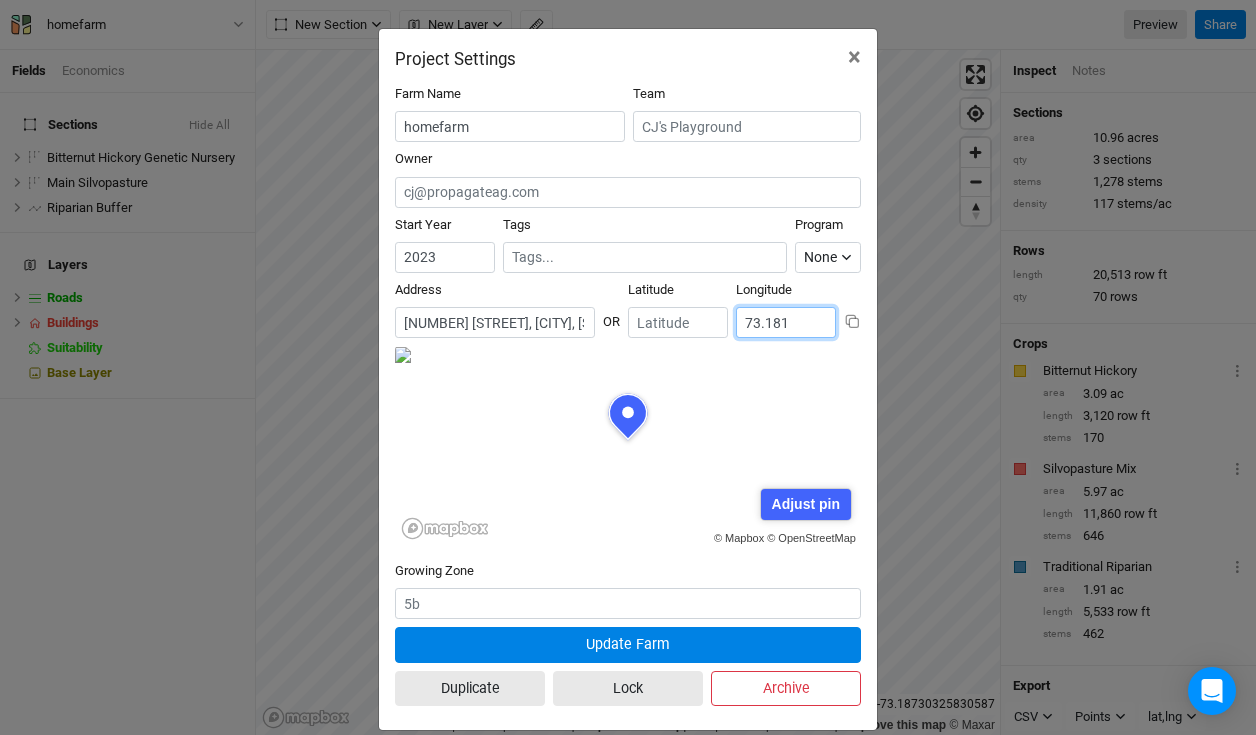 type on "73.181" 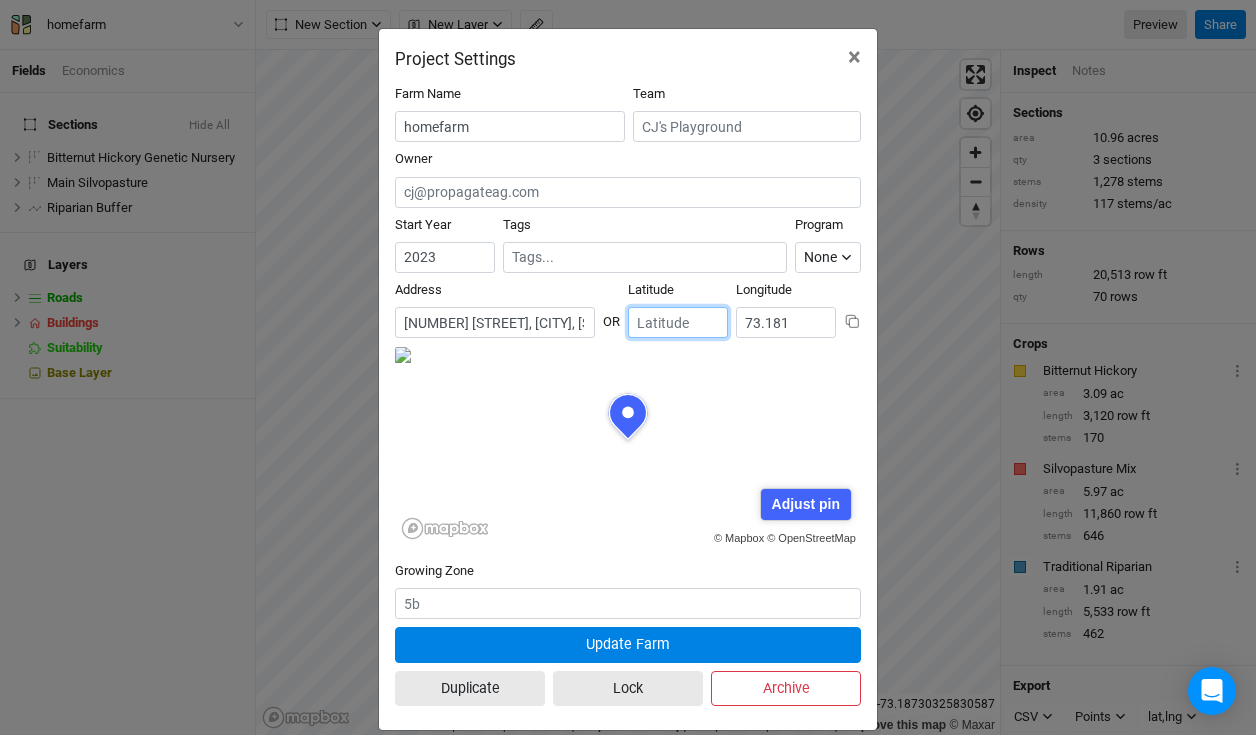 click on "[LATITUDE_PARTIAL]" at bounding box center [678, 322] 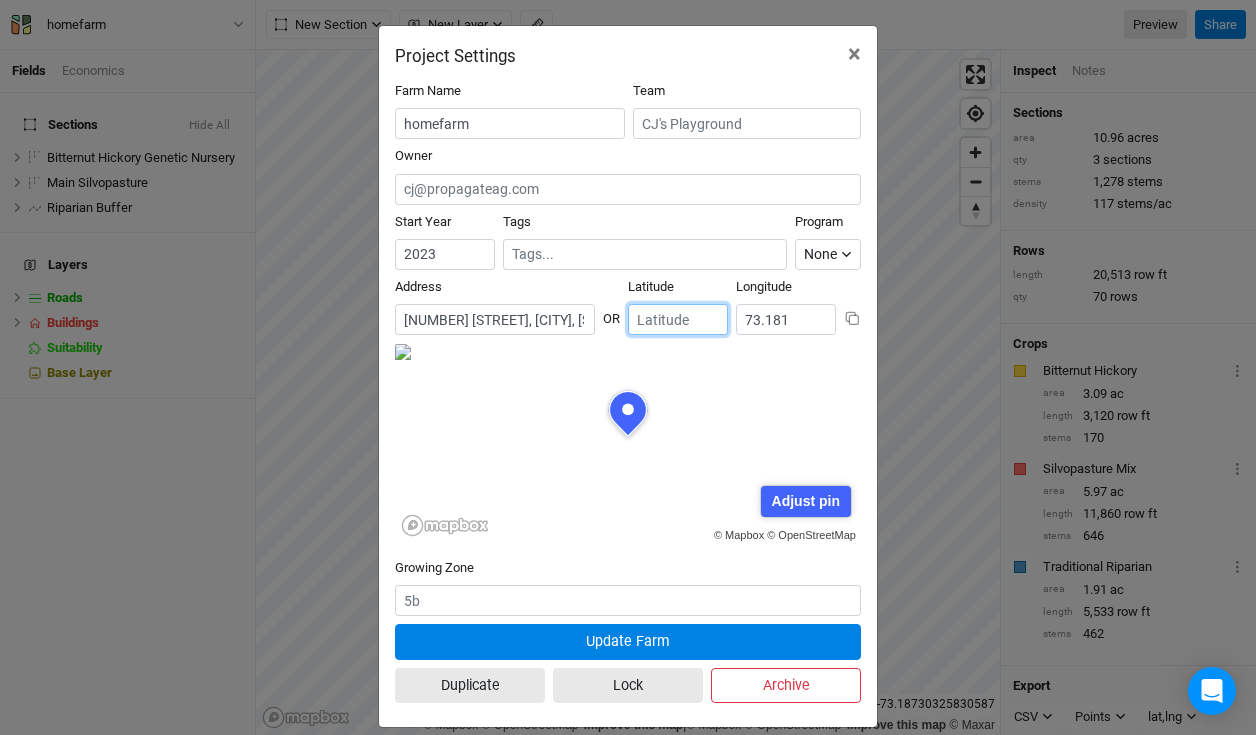 scroll, scrollTop: 4, scrollLeft: 0, axis: vertical 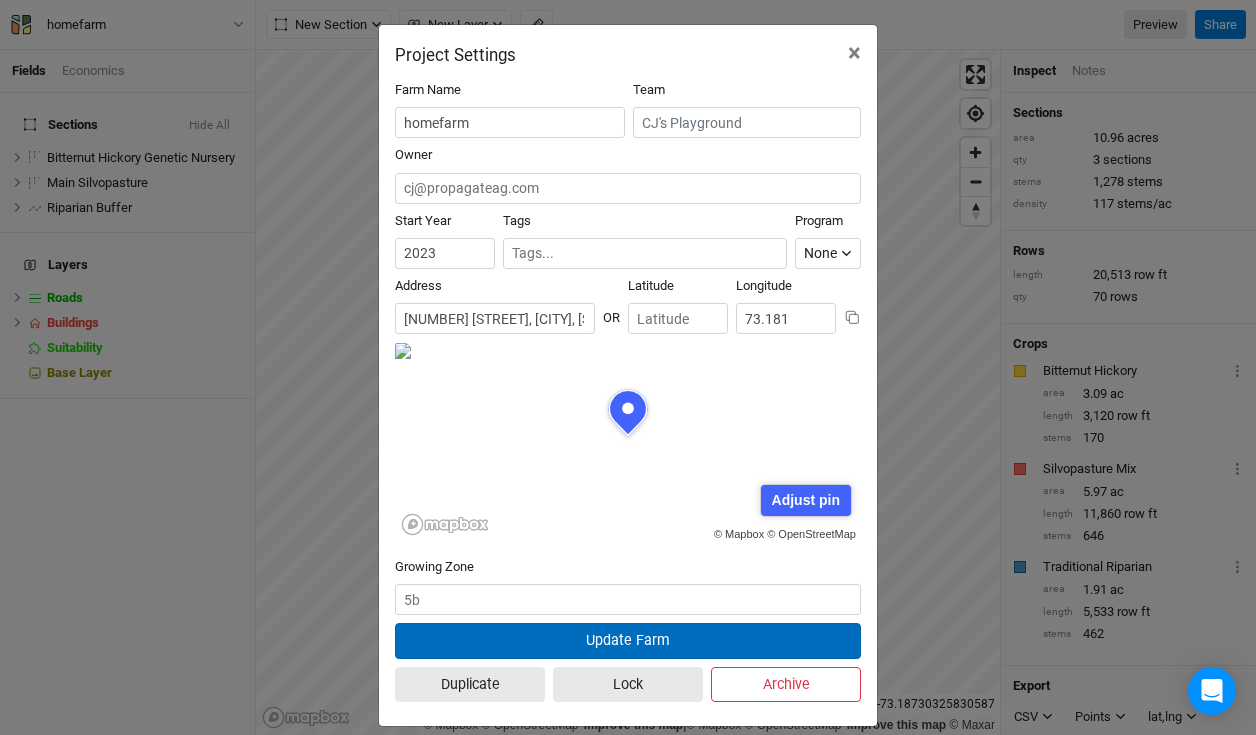 click on "Update Farm" at bounding box center (628, 640) 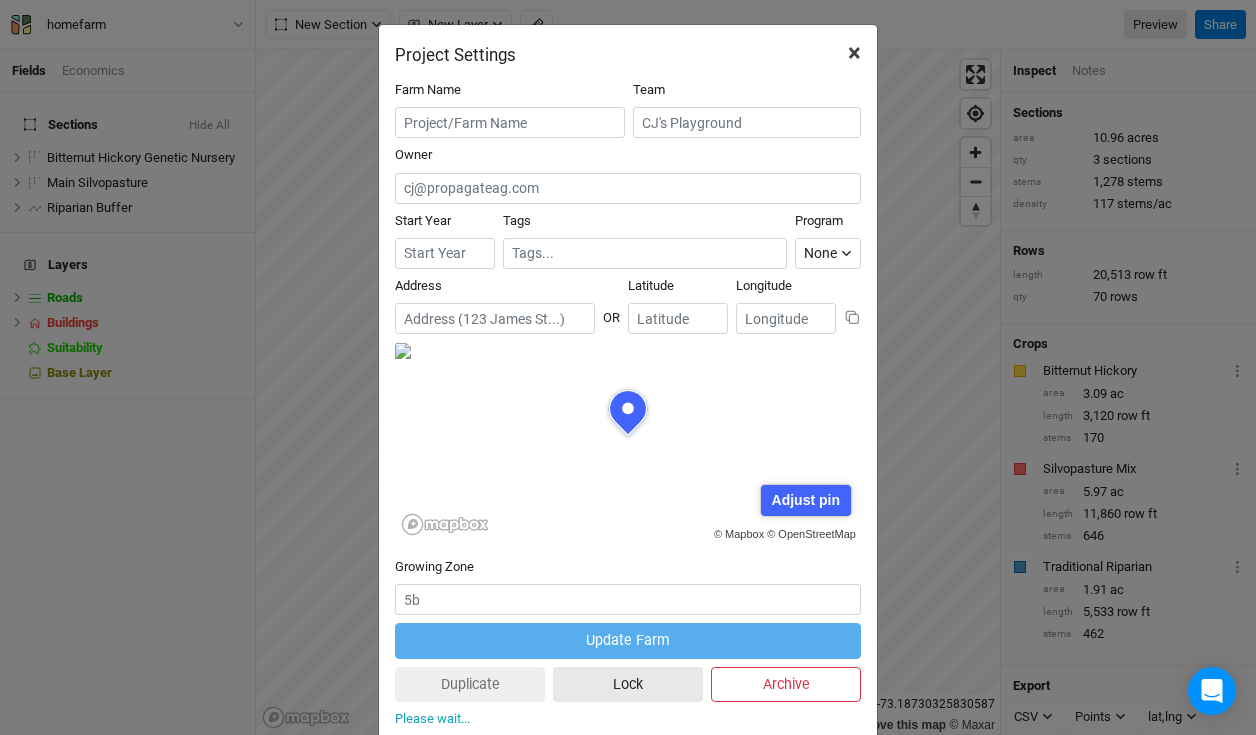 scroll, scrollTop: 0, scrollLeft: 0, axis: both 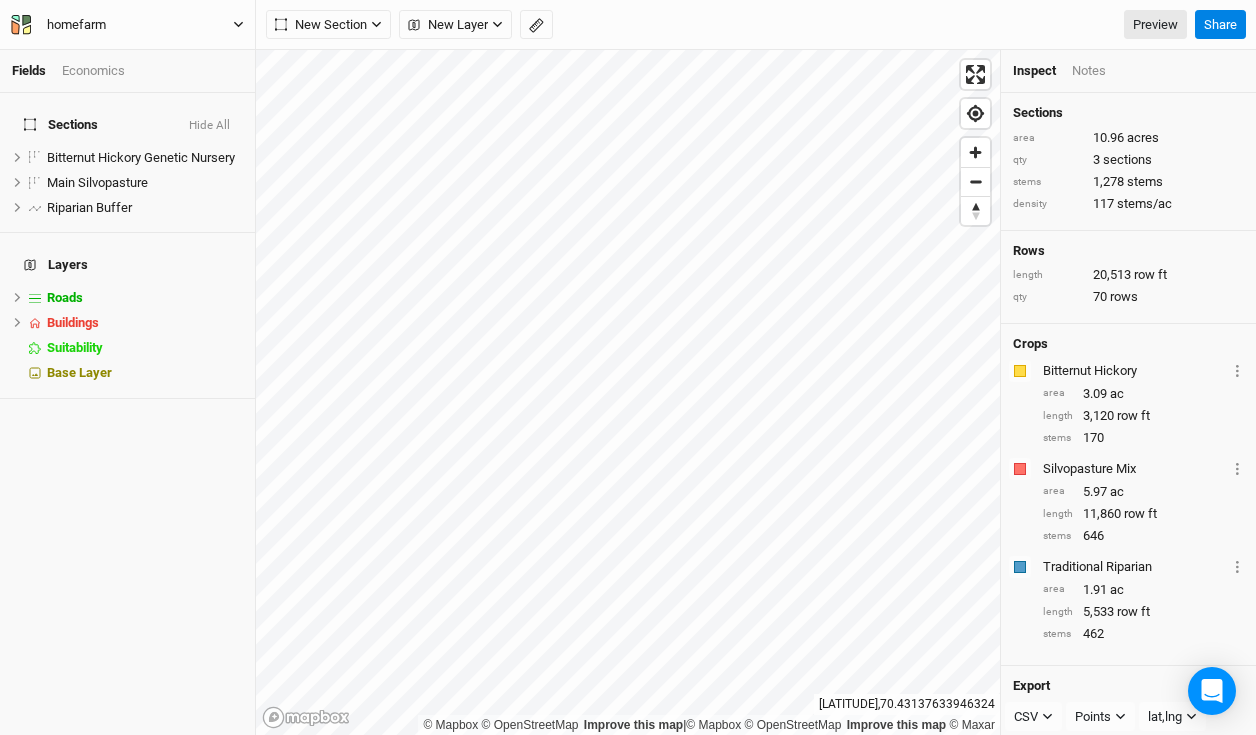 click on "homefarm" at bounding box center [127, 25] 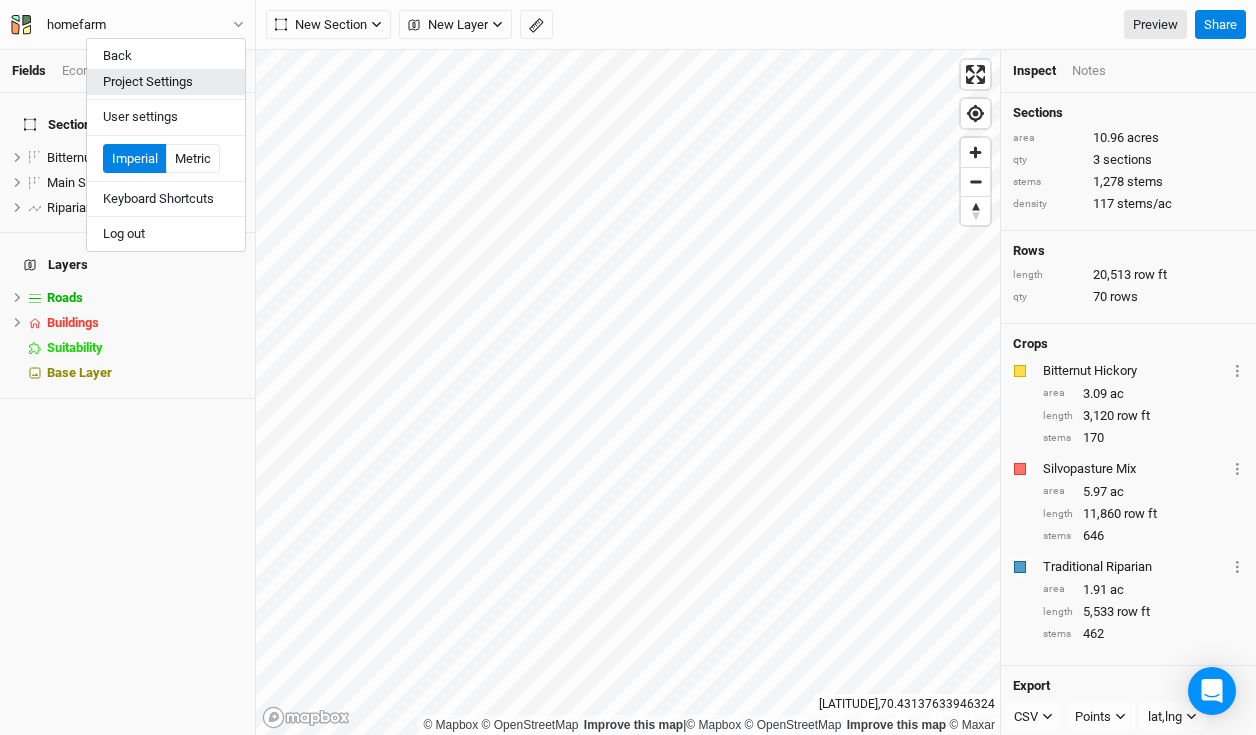 click on "Project Settings" at bounding box center (166, 82) 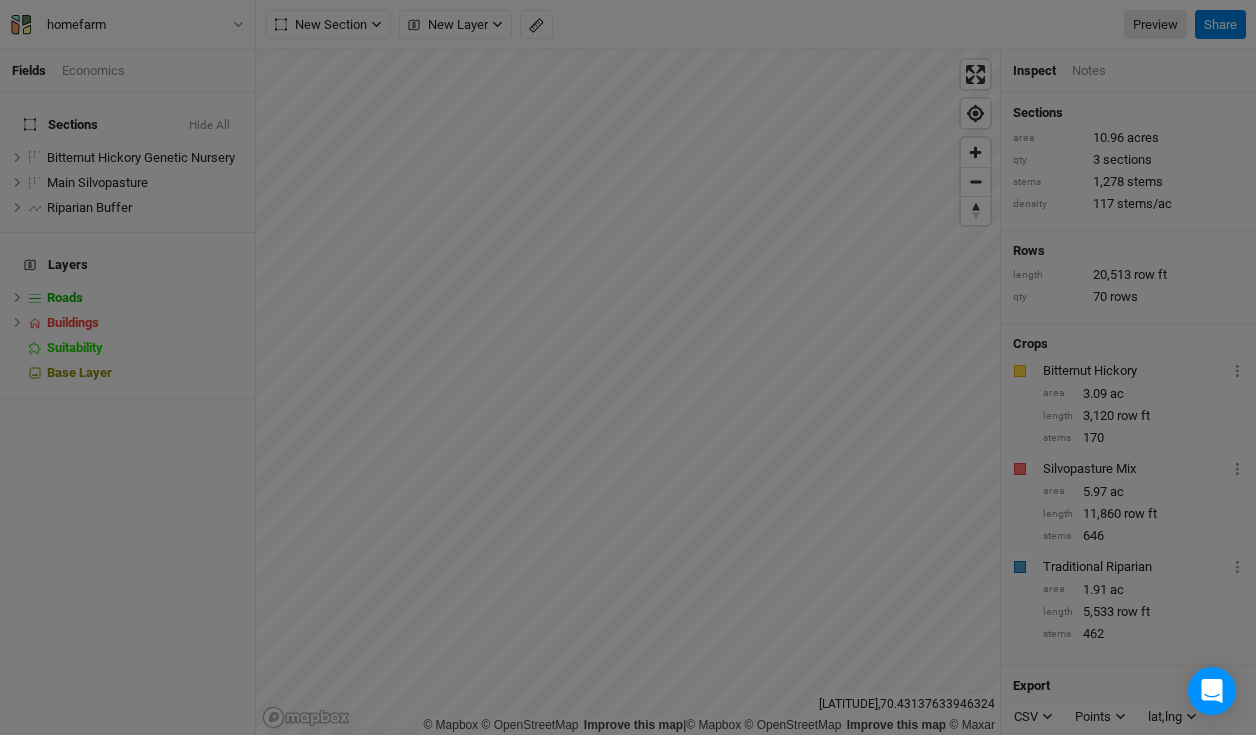 scroll, scrollTop: 100, scrollLeft: 233, axis: both 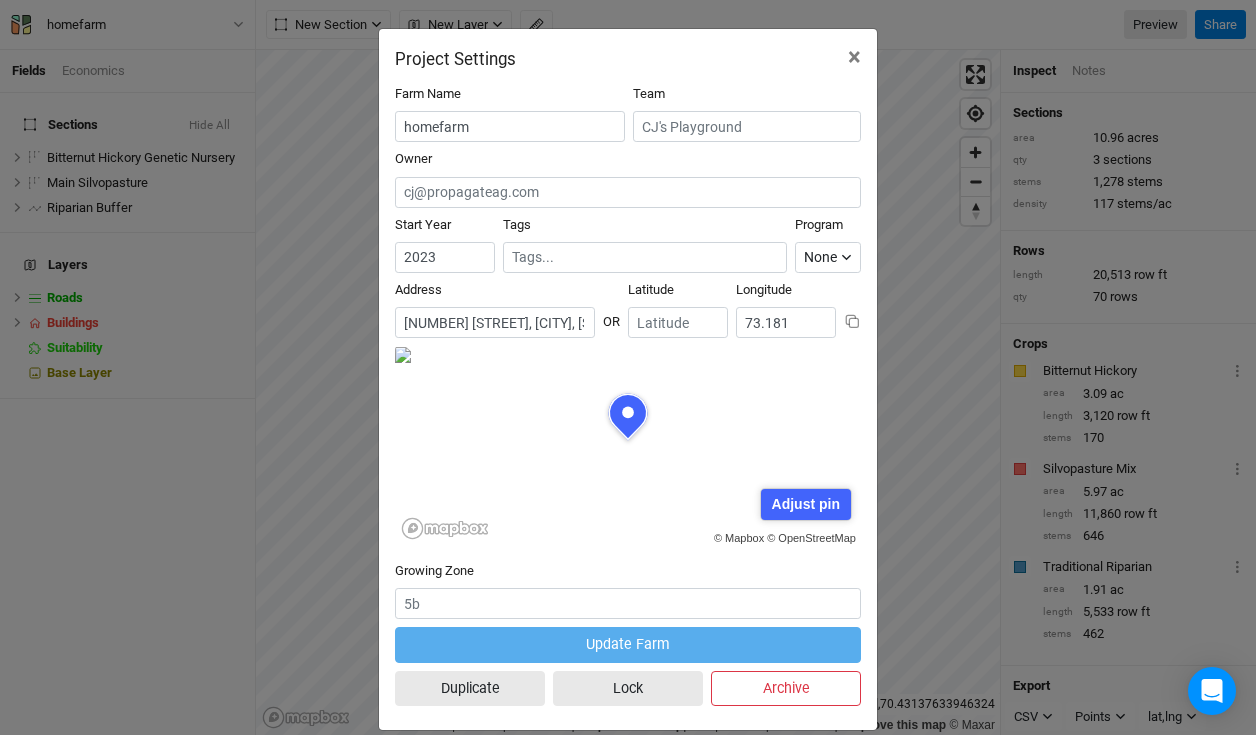 click on "[NUMBER] [STREET], [CITY], [STATE] [POSTAL_CODE], [COUNTRY]" at bounding box center [495, 322] 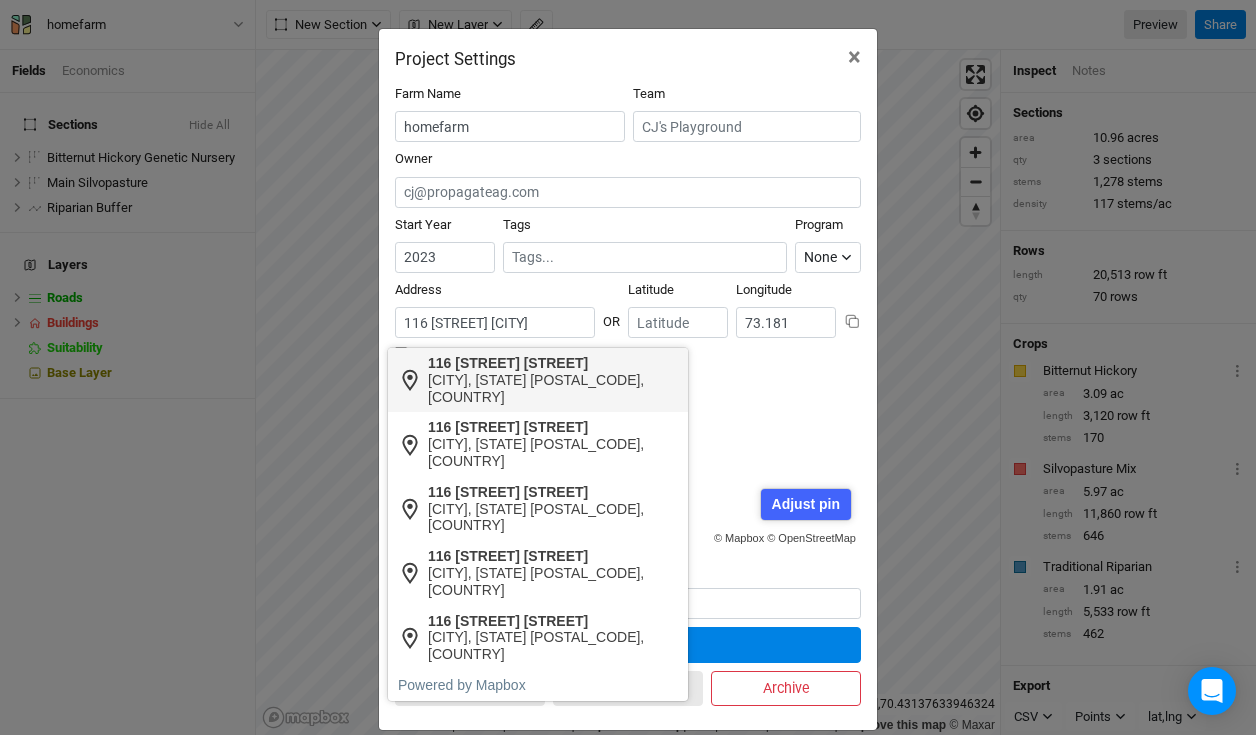 type on "116 [STREET] [CITY]" 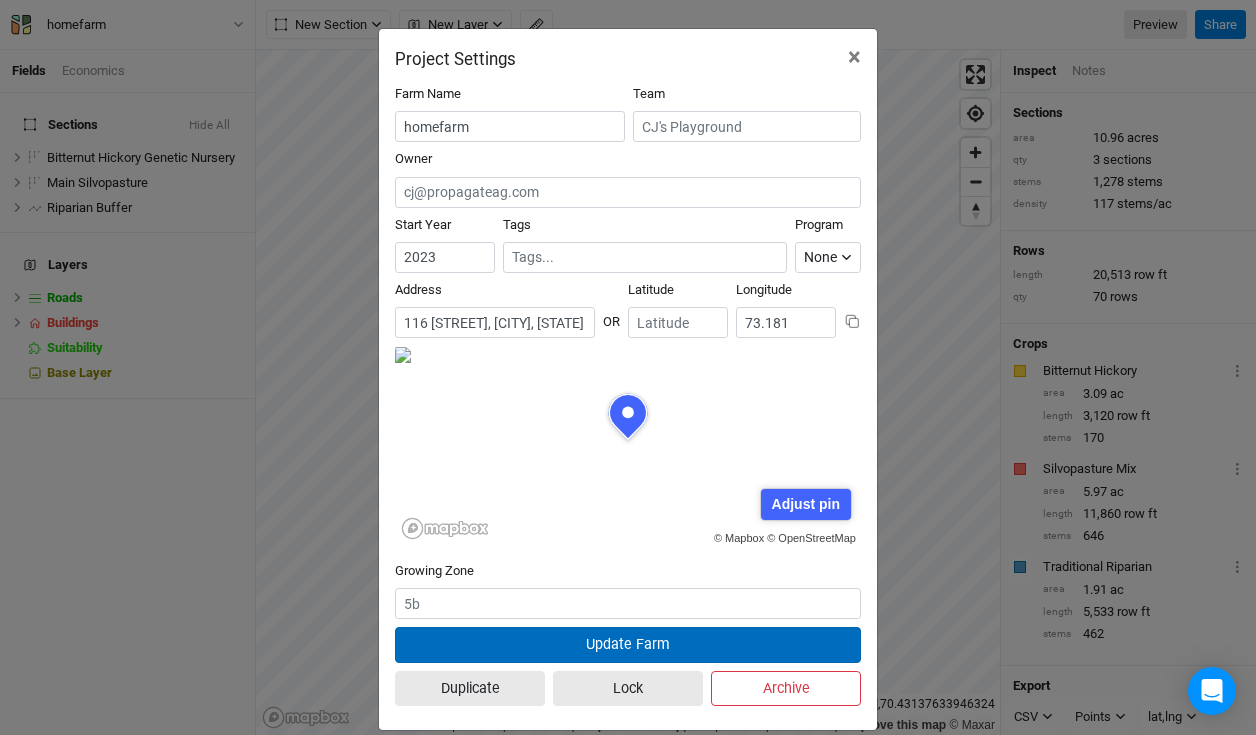 click on "Update Farm" at bounding box center [628, 644] 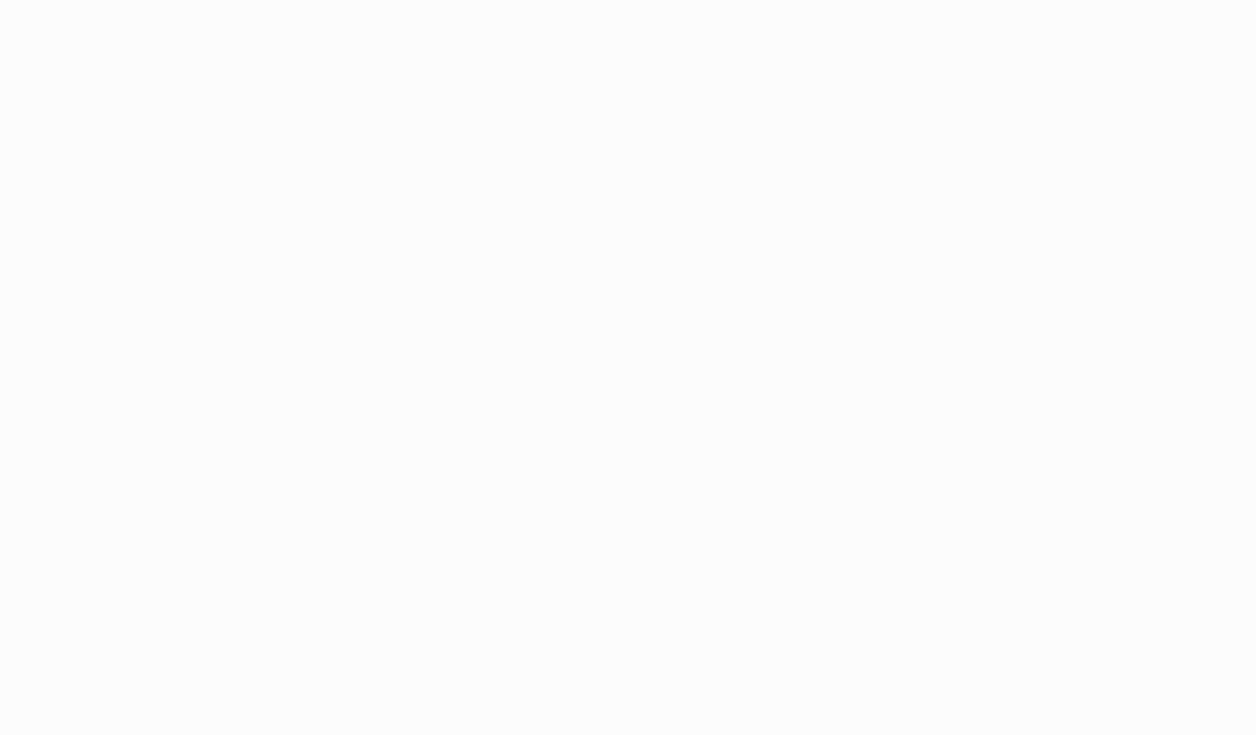 scroll, scrollTop: 0, scrollLeft: 0, axis: both 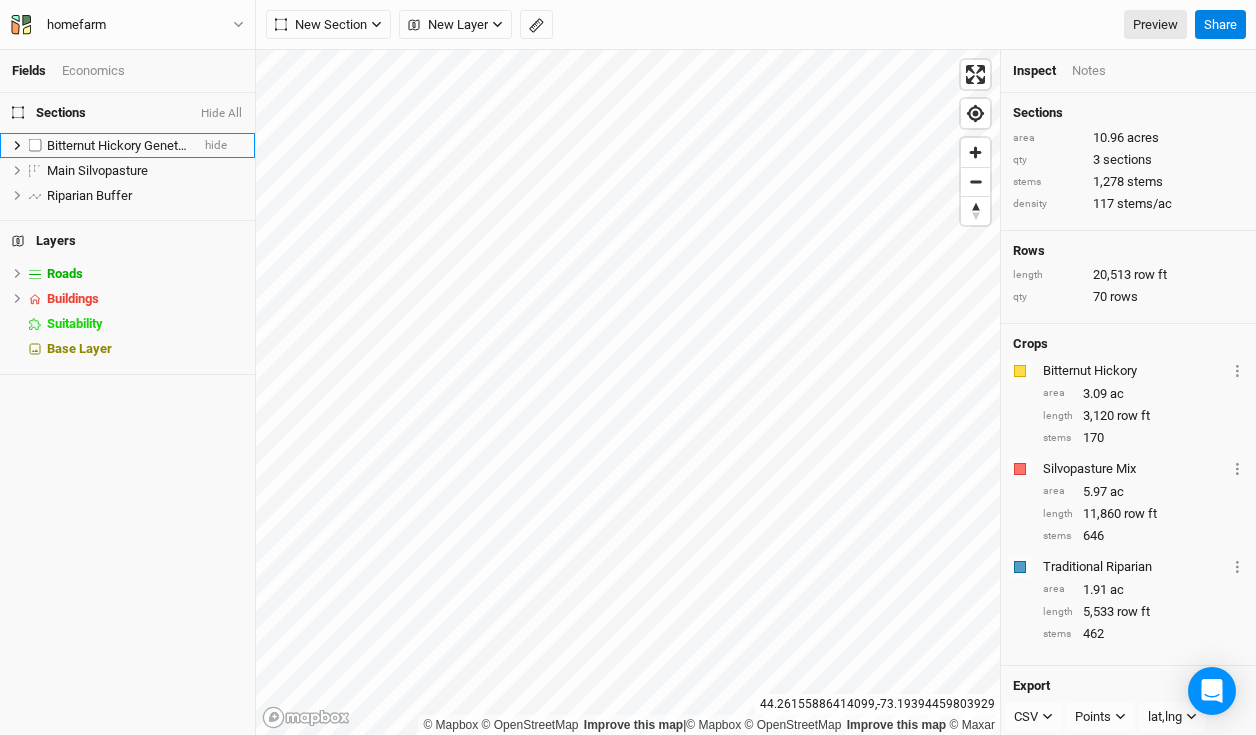 click at bounding box center (35, 145) 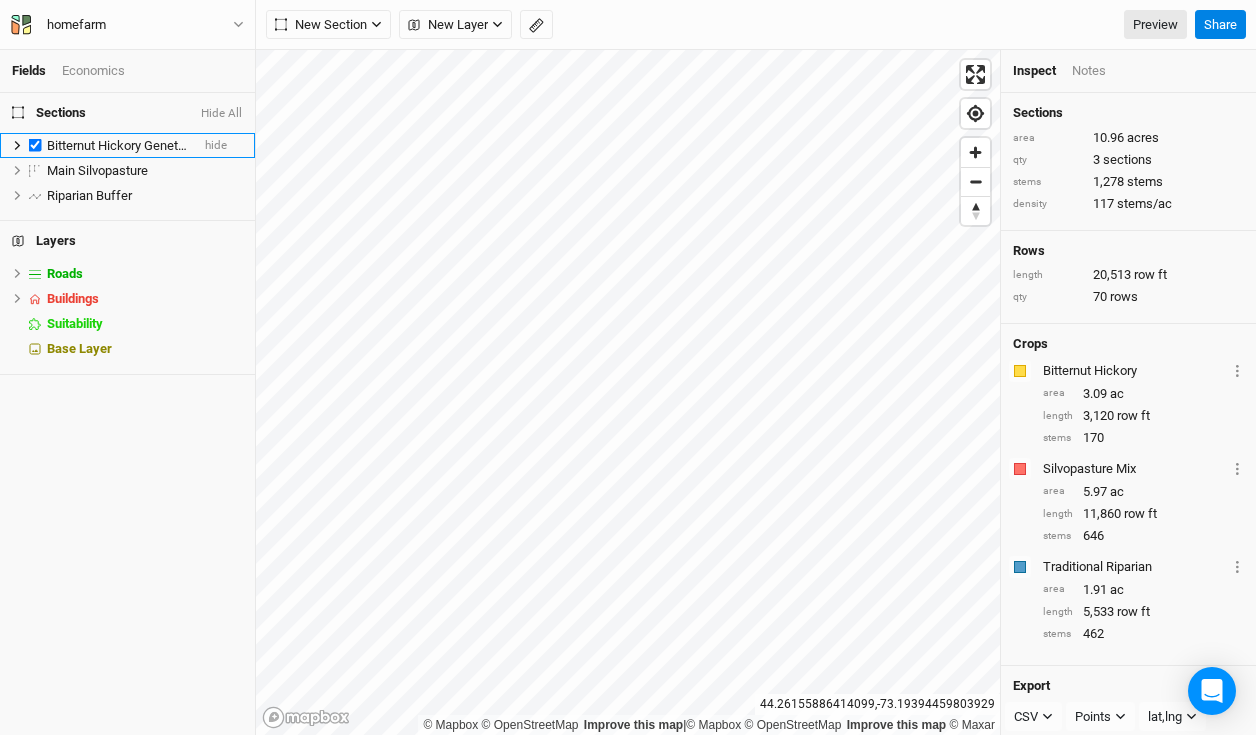 checkbox on "true" 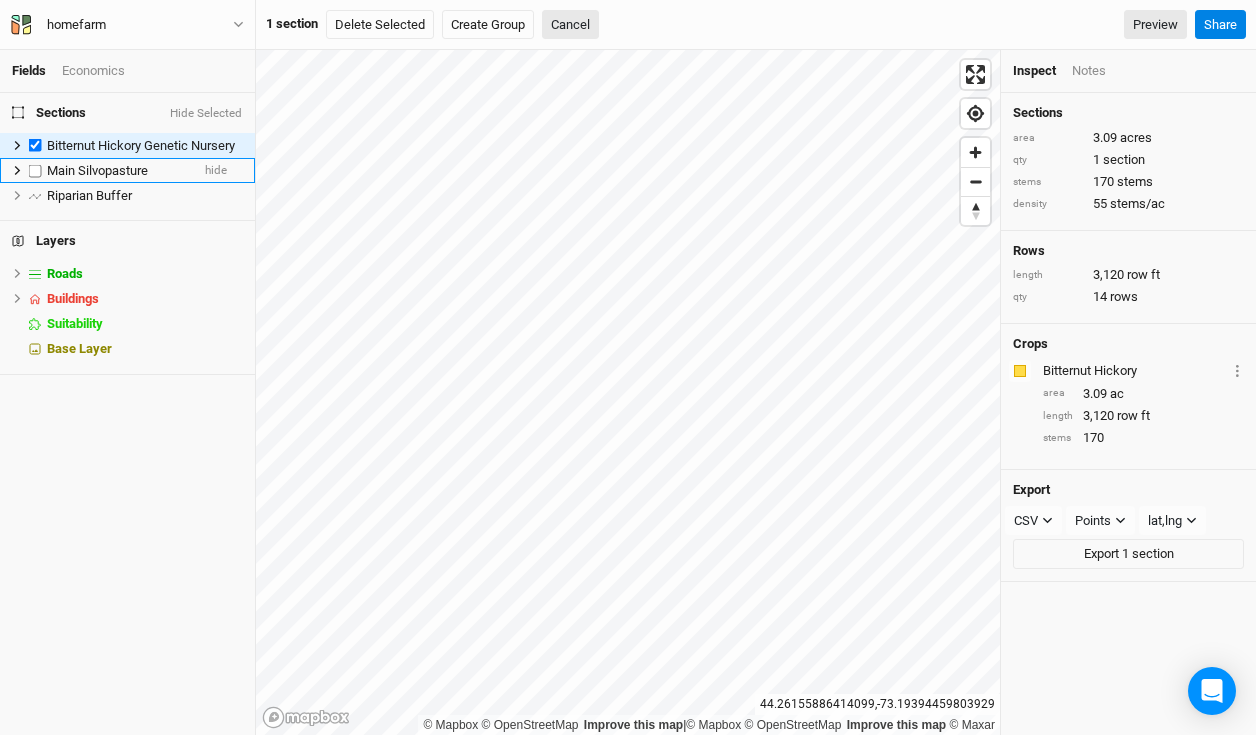 click at bounding box center (35, 170) 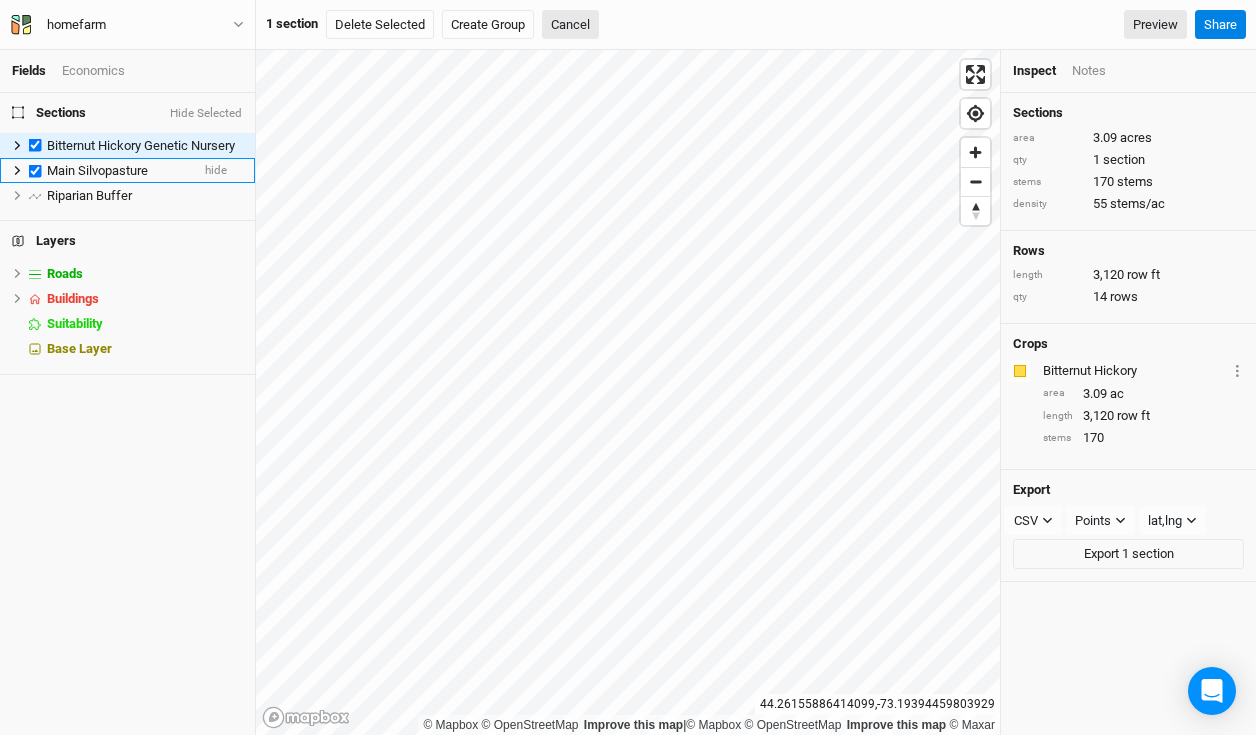 checkbox on "true" 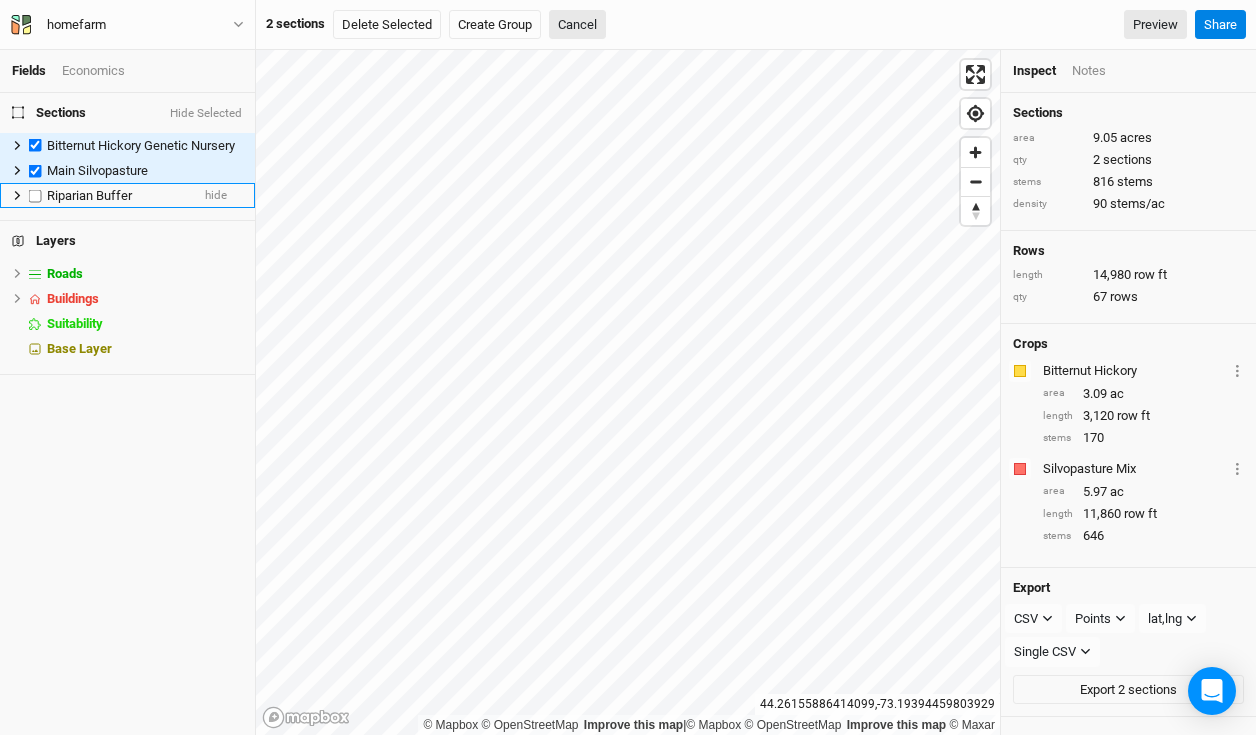 click at bounding box center (35, 195) 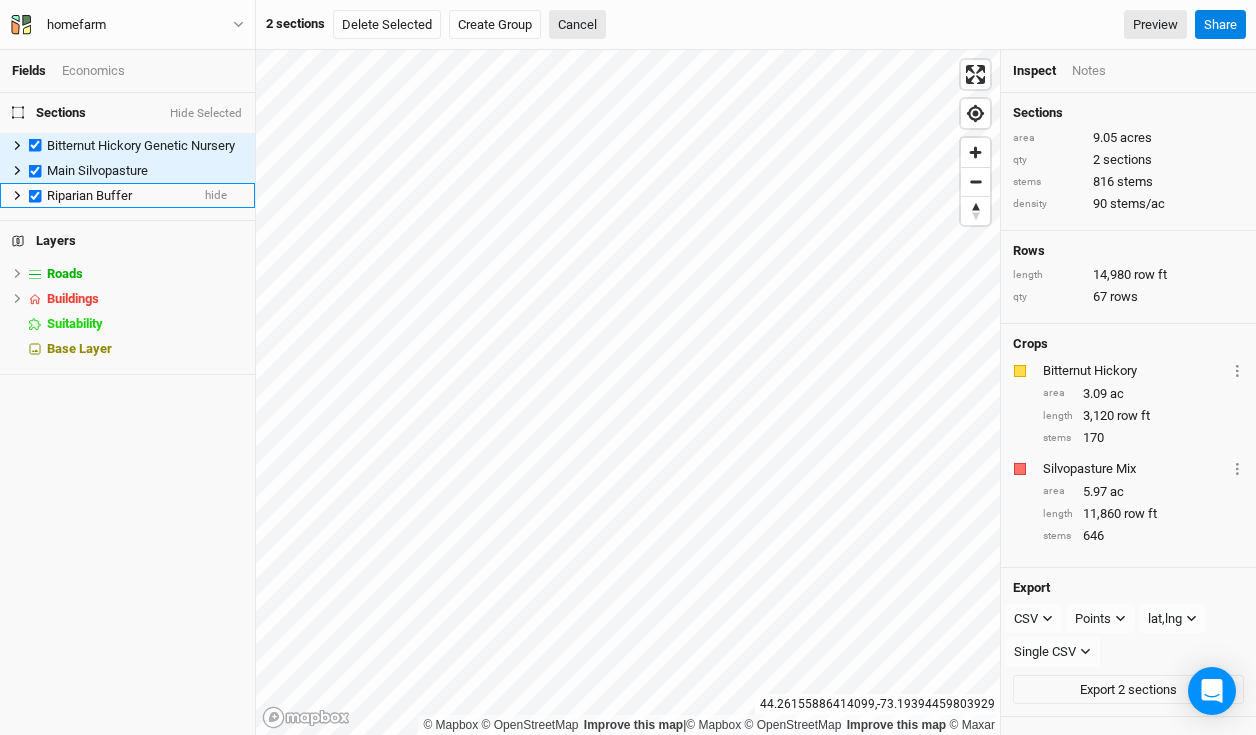 checkbox on "true" 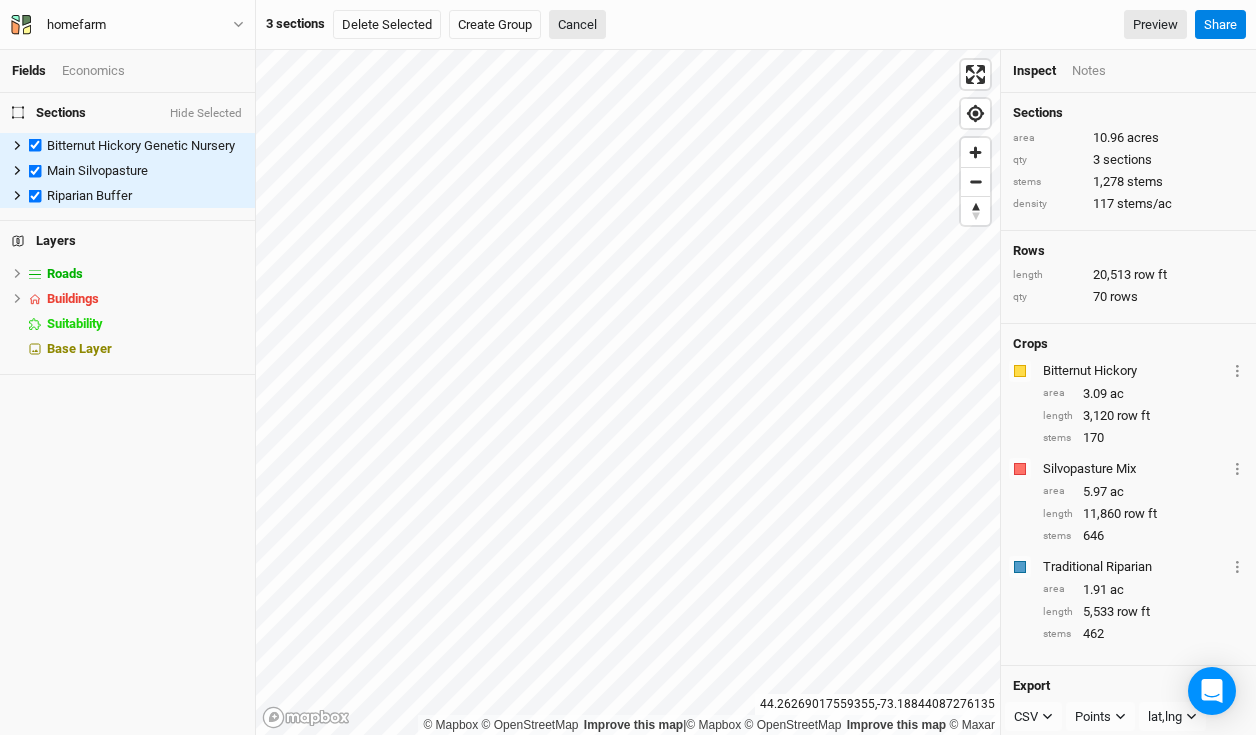 drag, startPoint x: 383, startPoint y: 33, endPoint x: 390, endPoint y: 43, distance: 12.206555 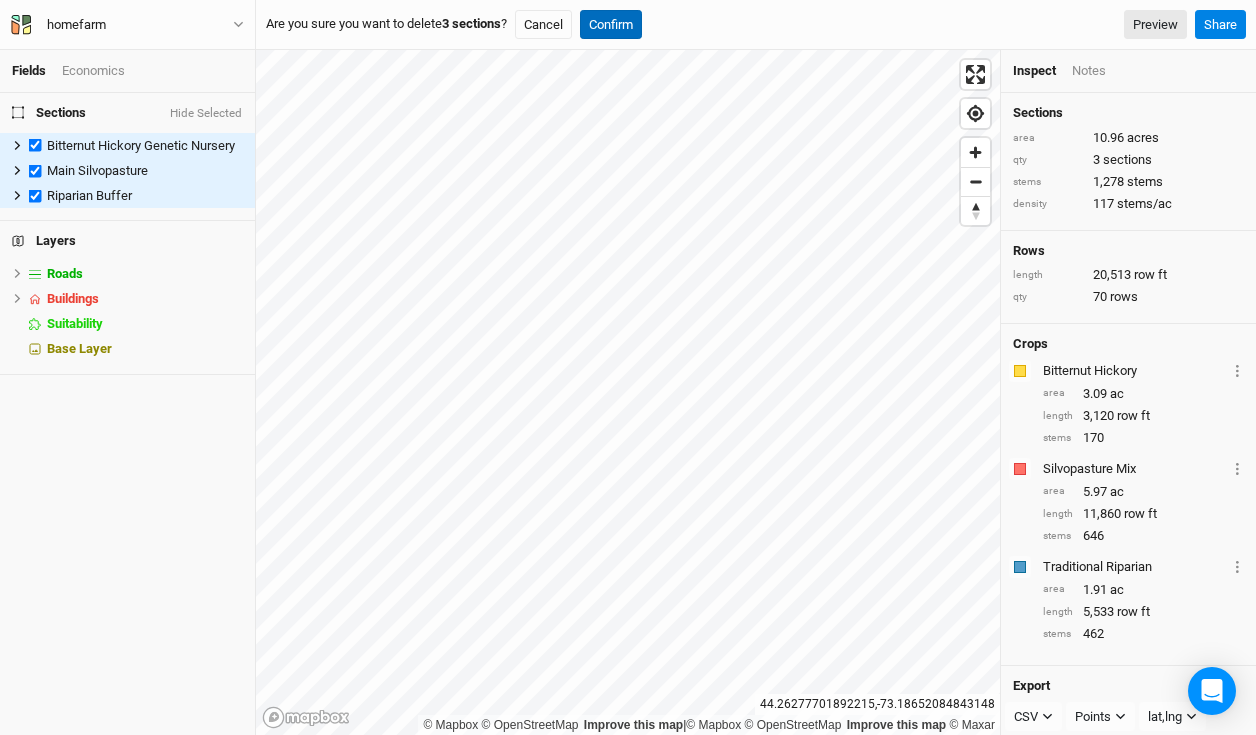 click on "Confirm" at bounding box center (611, 25) 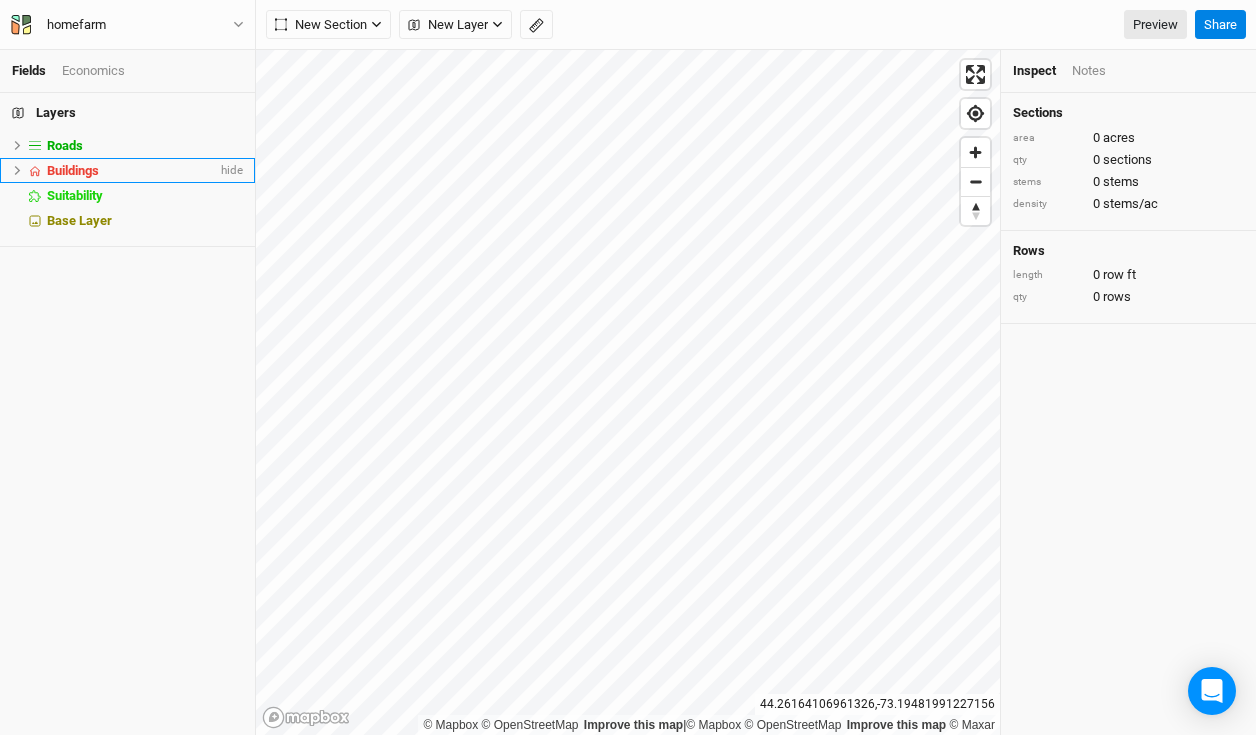 click at bounding box center (18, 145) 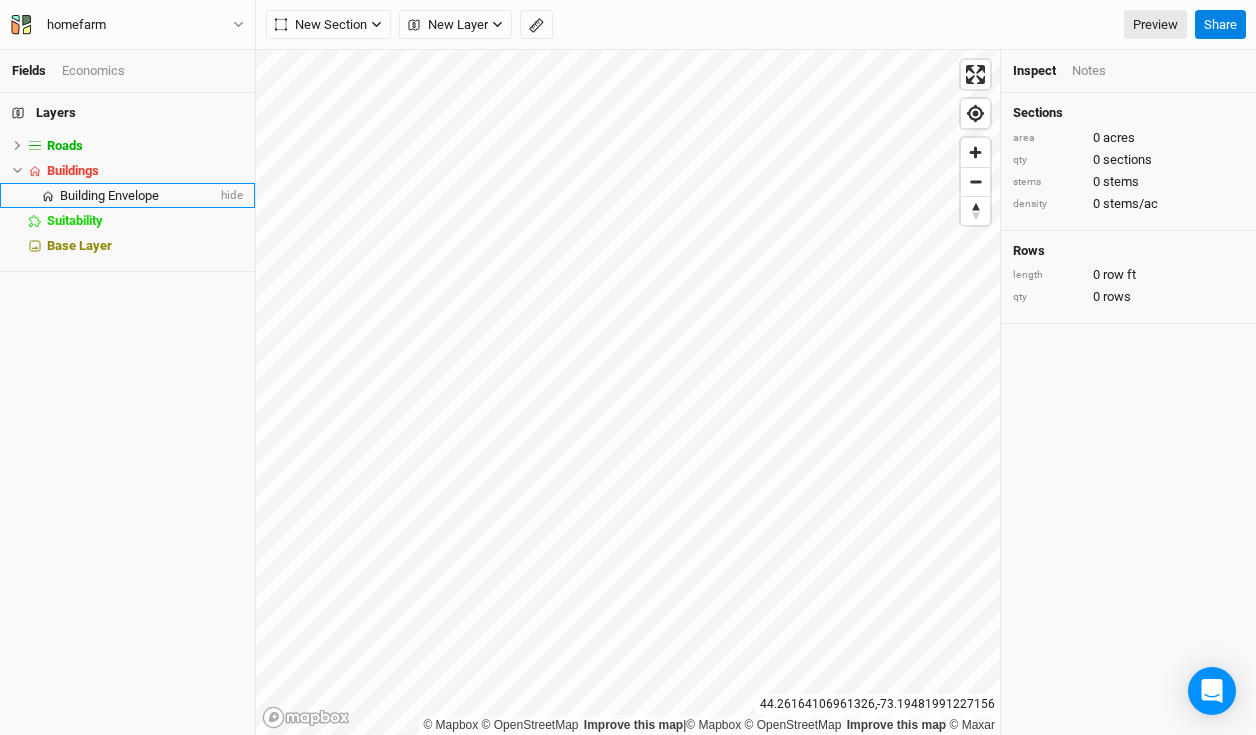click on "Building Envelope" at bounding box center [109, 195] 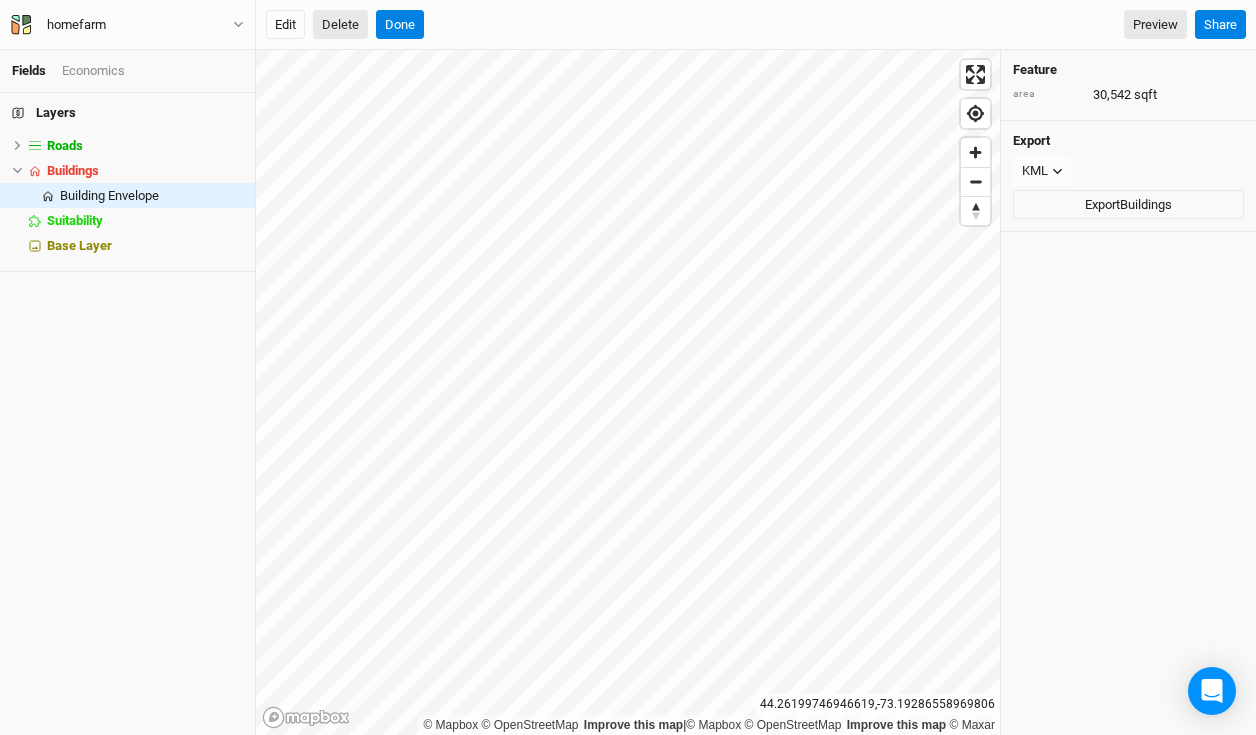 click on "Delete" at bounding box center (340, 25) 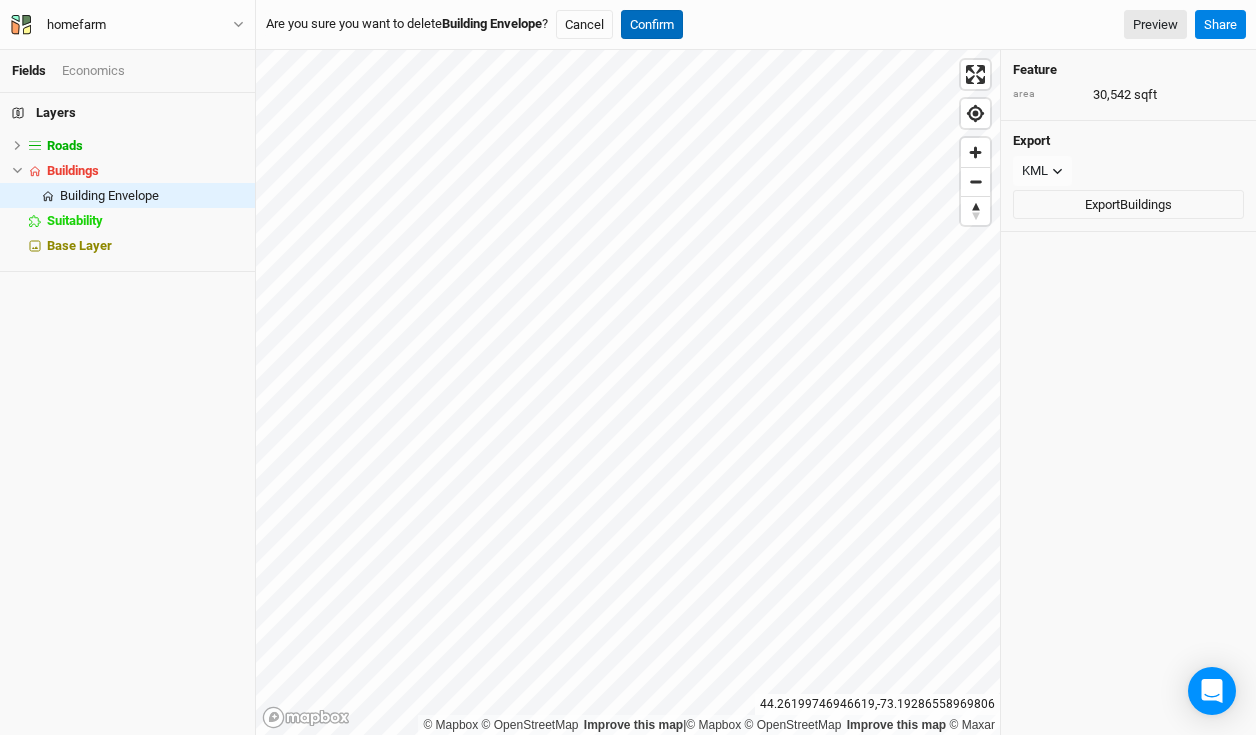 click on "Confirm" at bounding box center (652, 25) 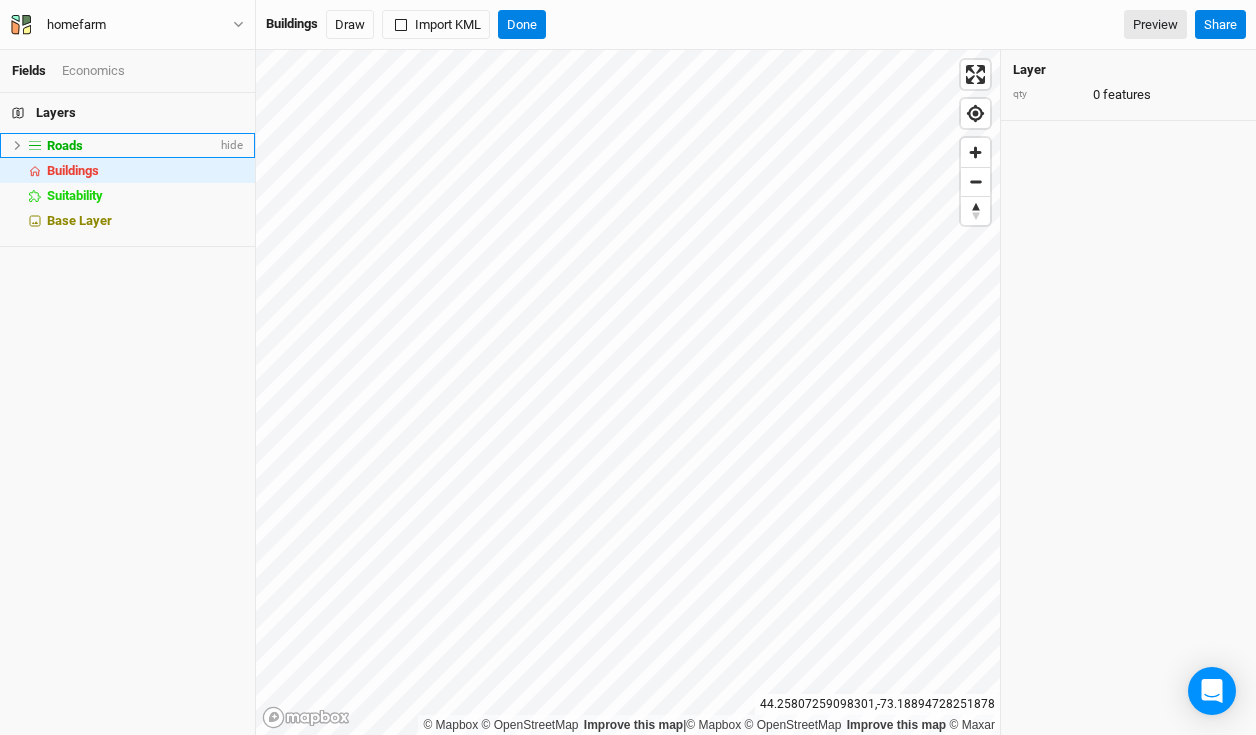 click at bounding box center [17, 145] 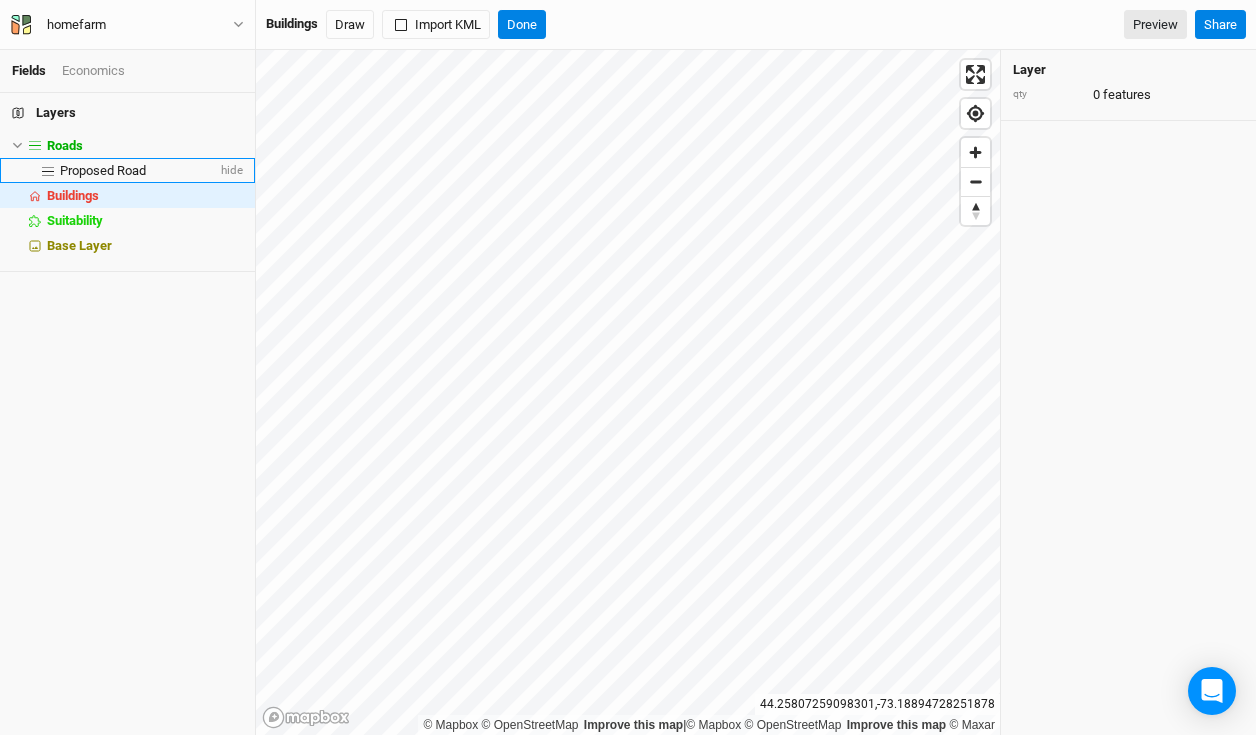 click on "Proposed Road" at bounding box center (103, 170) 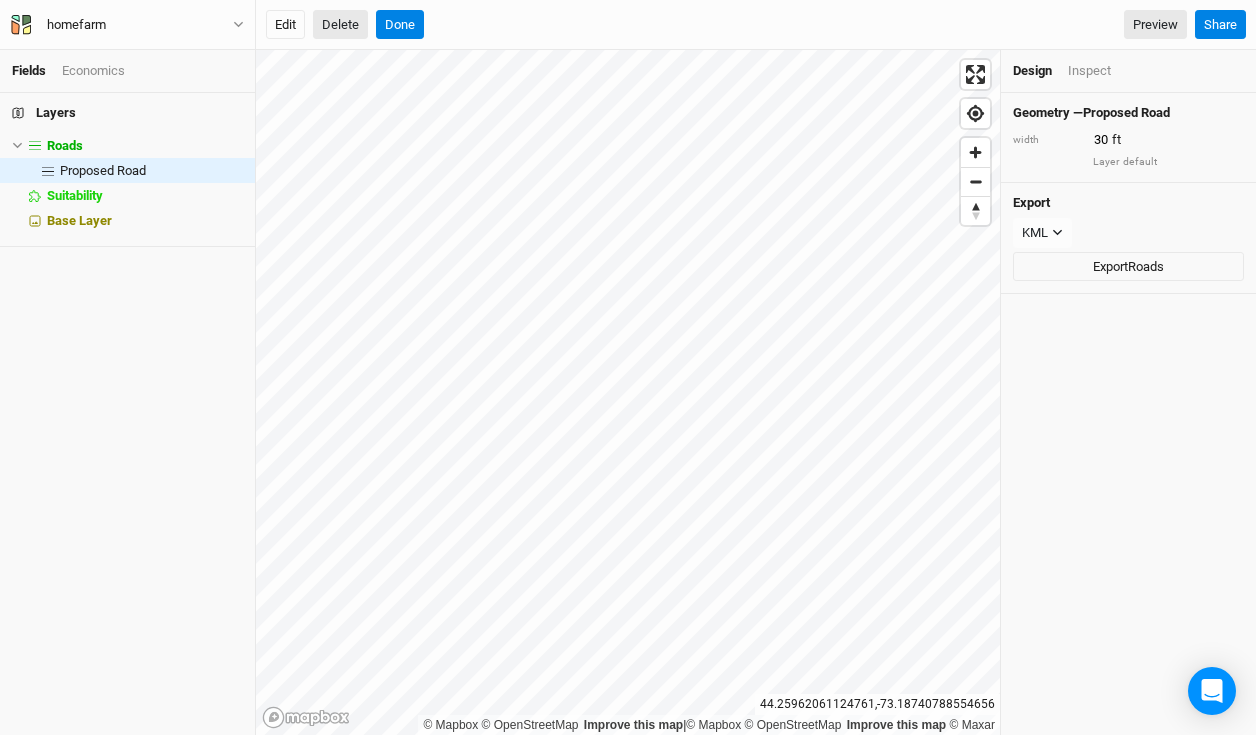 click on "Delete" at bounding box center [340, 25] 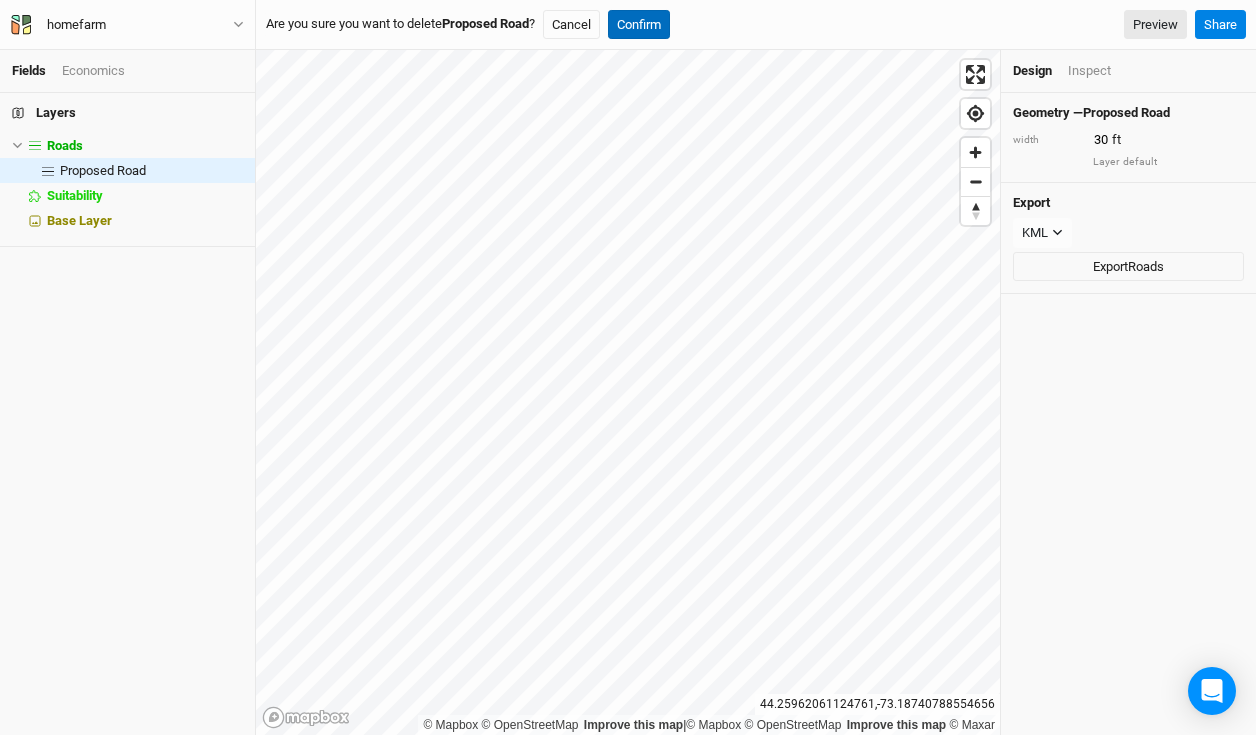 click on "Confirm" at bounding box center [639, 25] 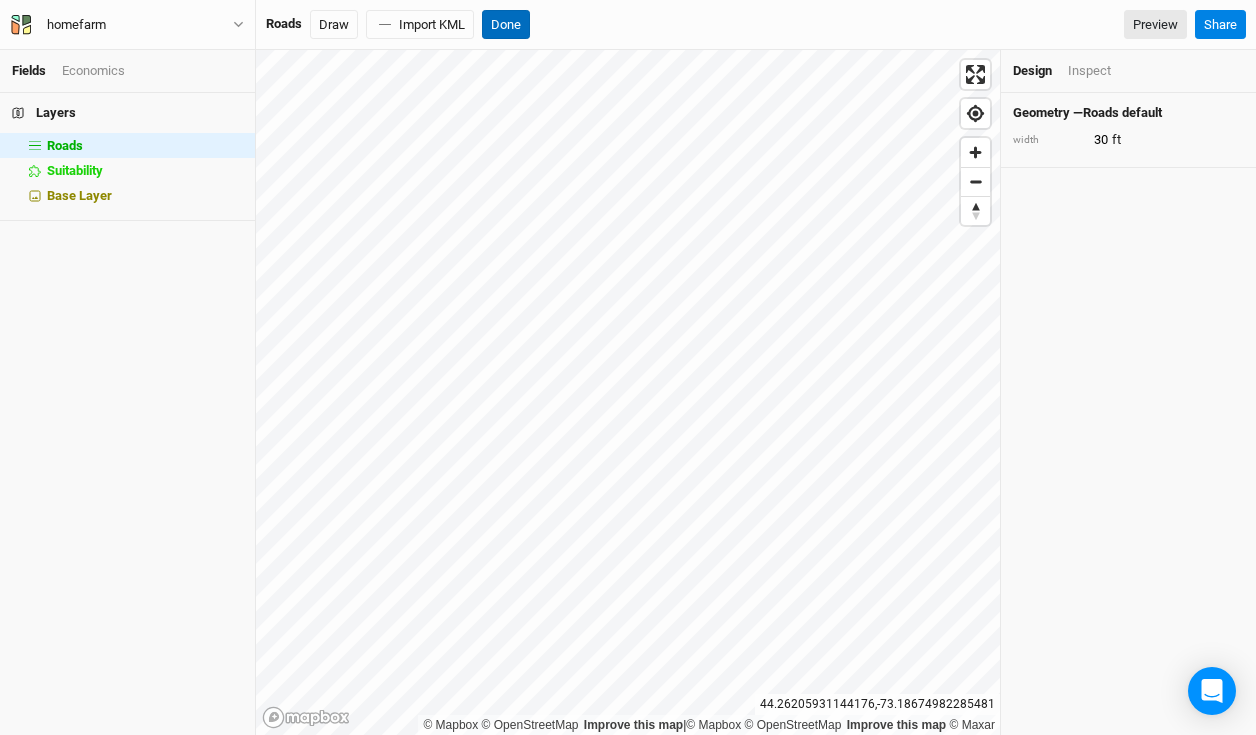 click on "Done" at bounding box center (506, 25) 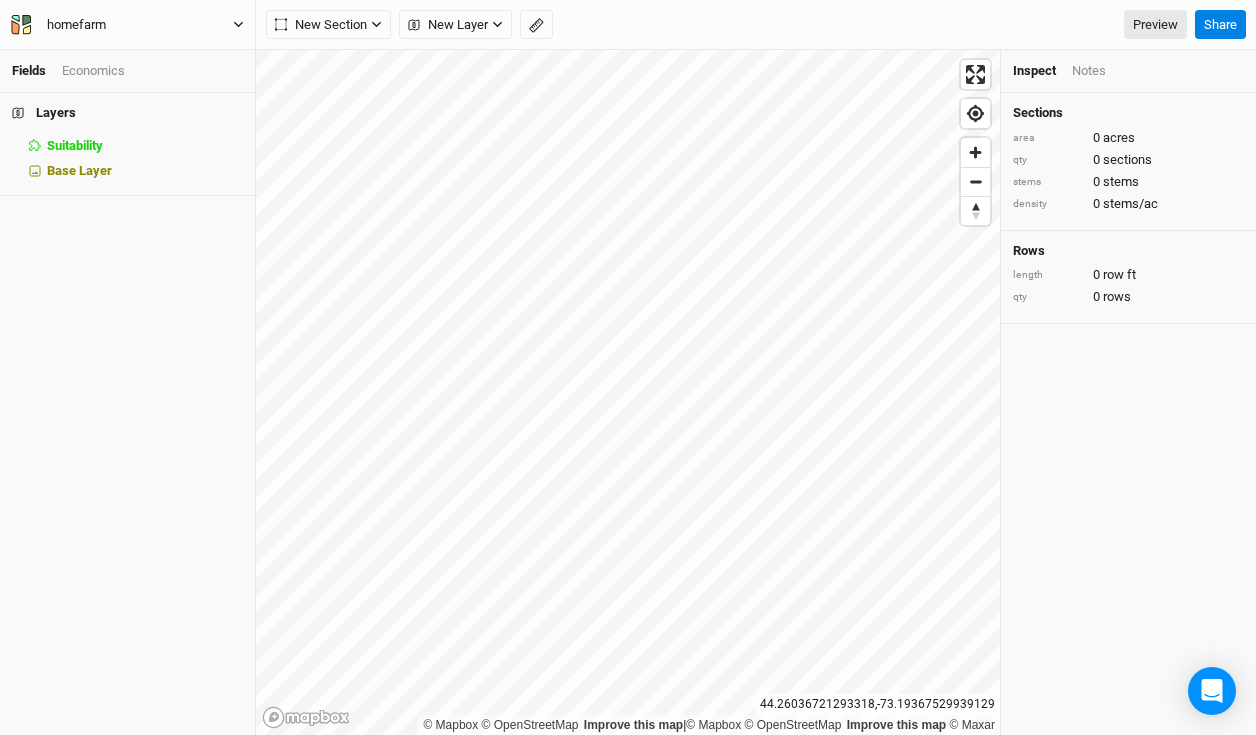 click on "homefarm" at bounding box center [76, 25] 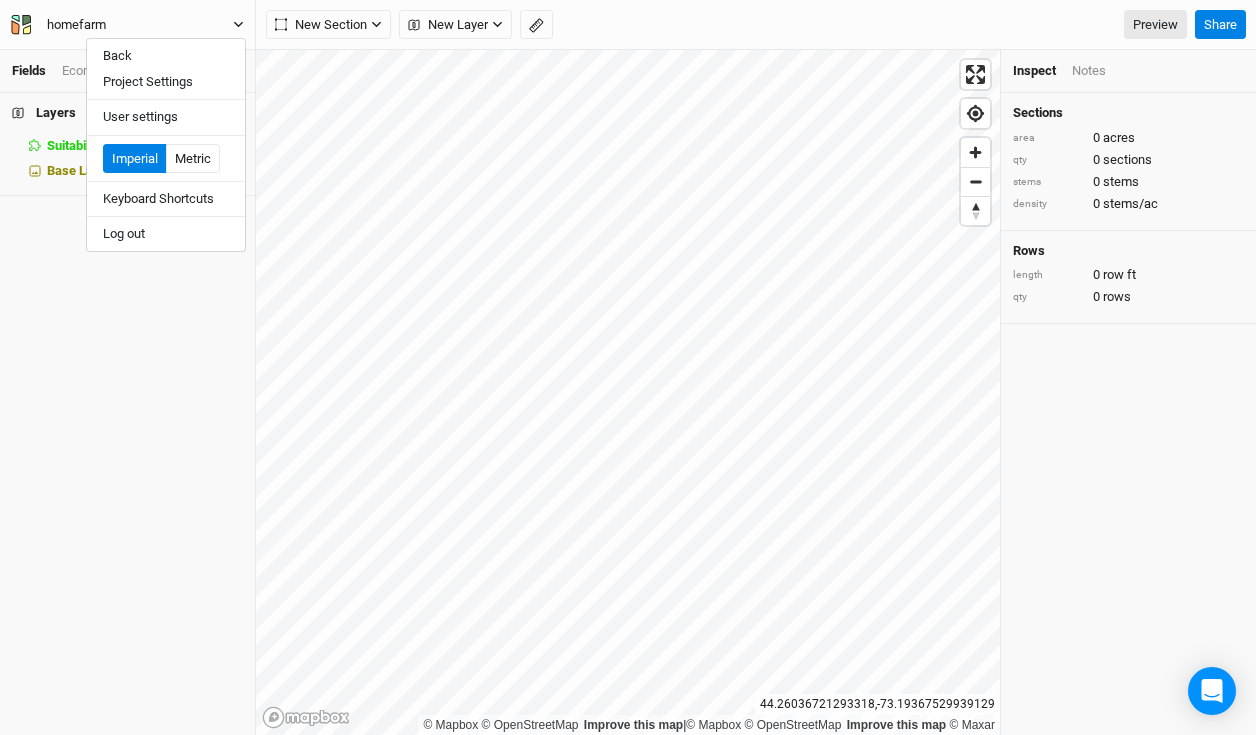 click on "homefarm" at bounding box center (76, 25) 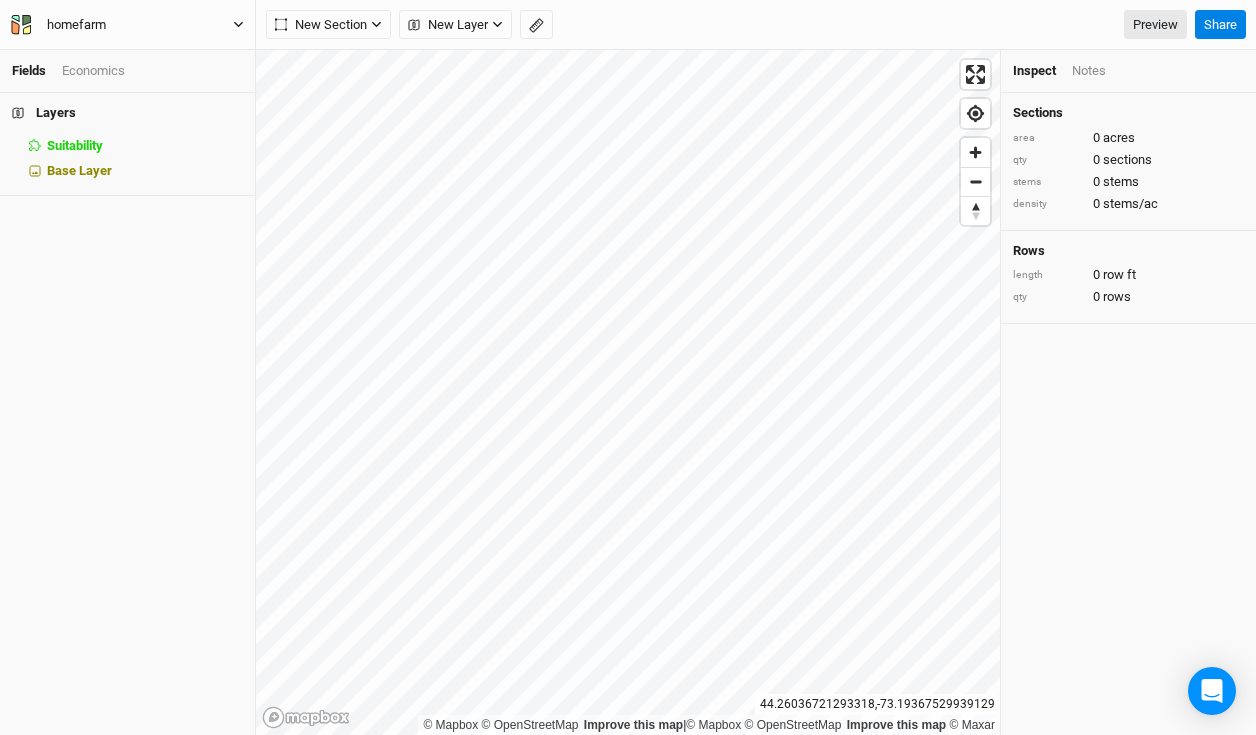 click on "Layers Suitability hide Base Layer" at bounding box center (127, 414) 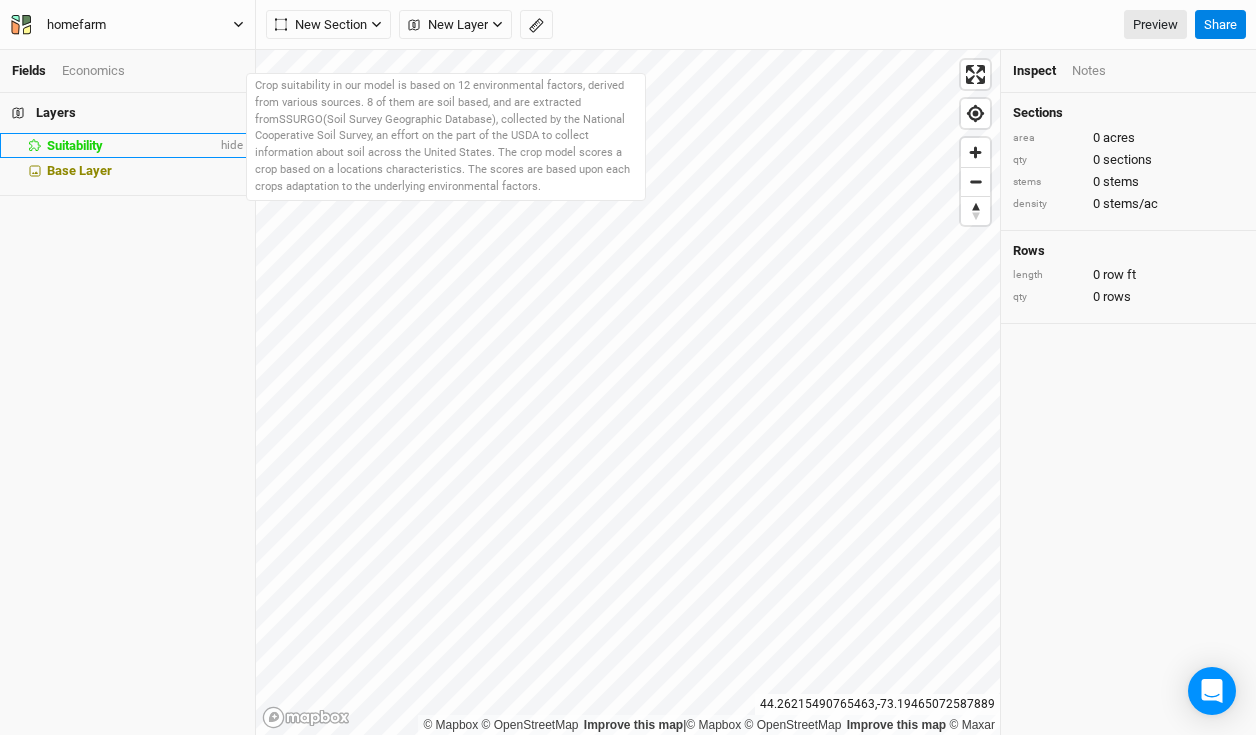 click on "Suitability" at bounding box center [132, 146] 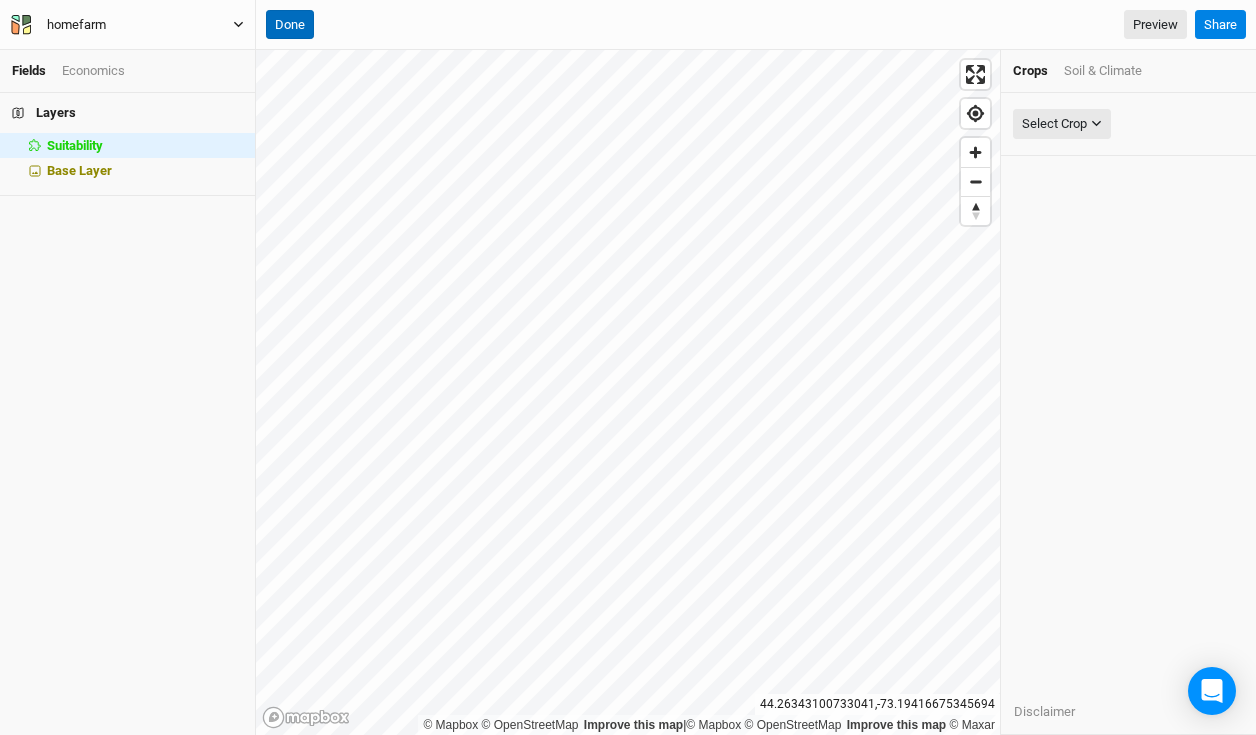 click on "Done" at bounding box center [290, 25] 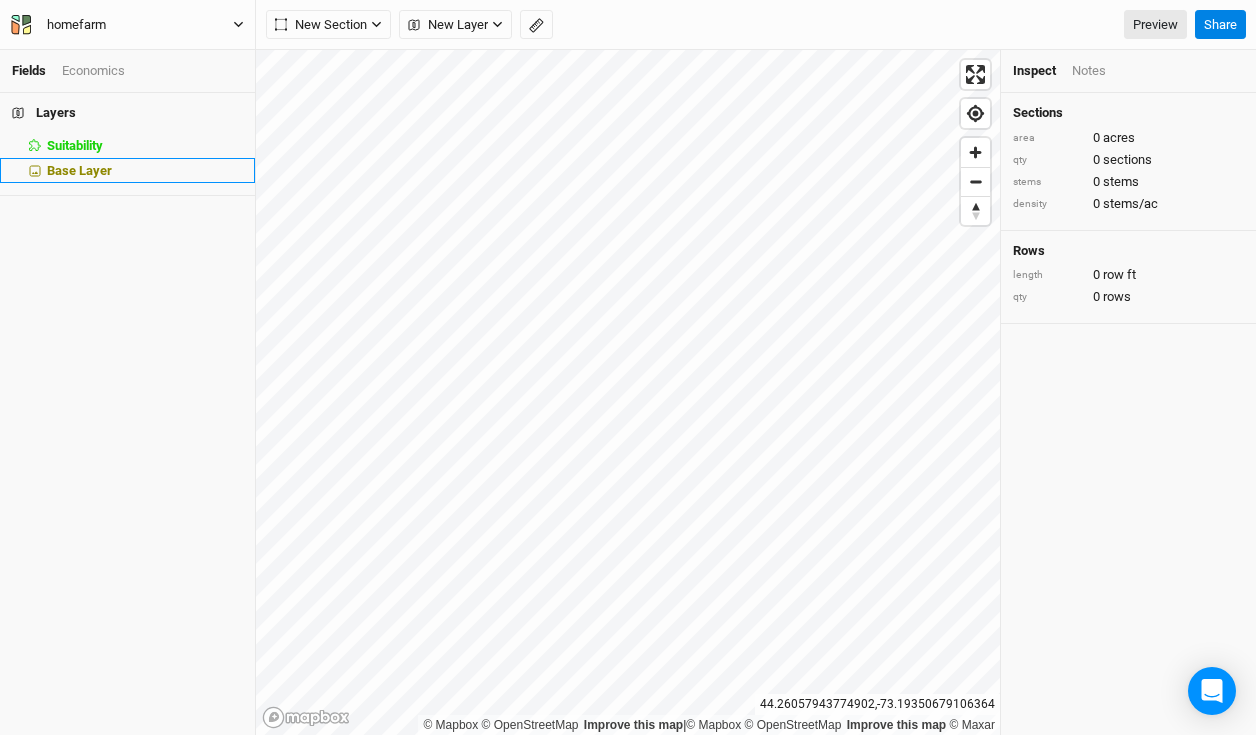 click on "Base Layer" at bounding box center (127, 170) 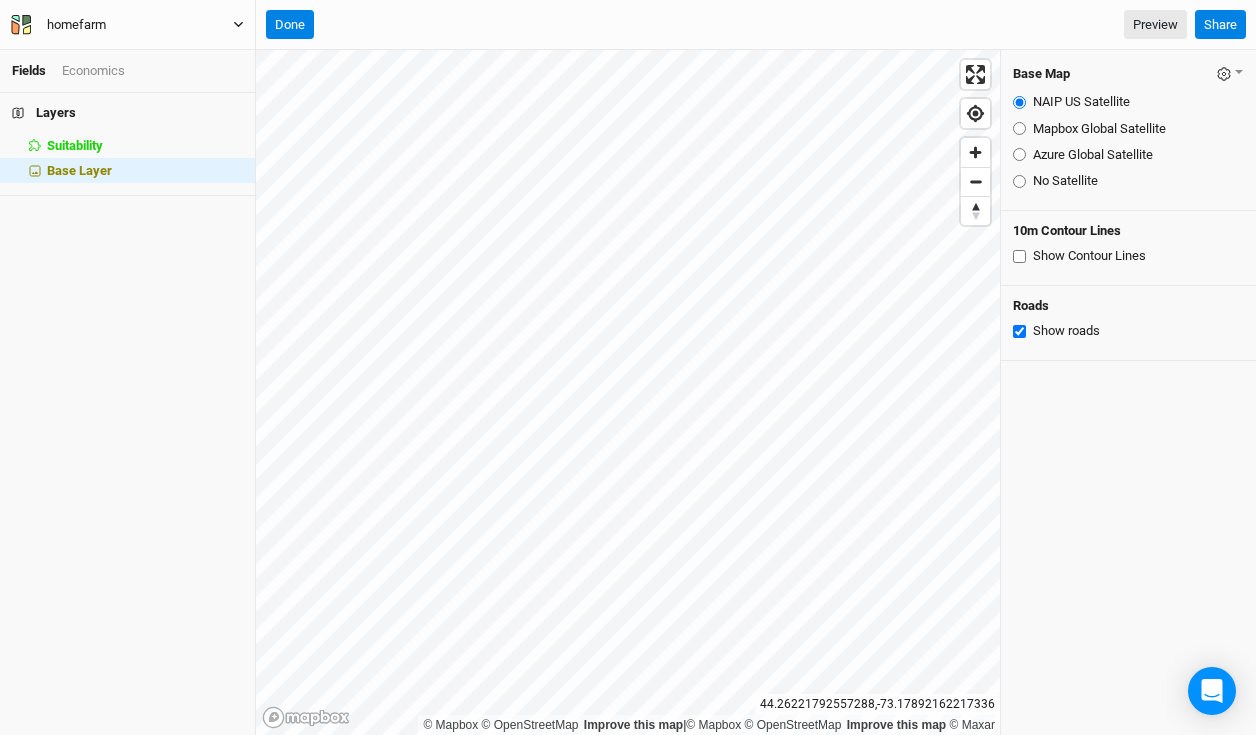 click on "Azure Global Satellite" at bounding box center [1128, 155] 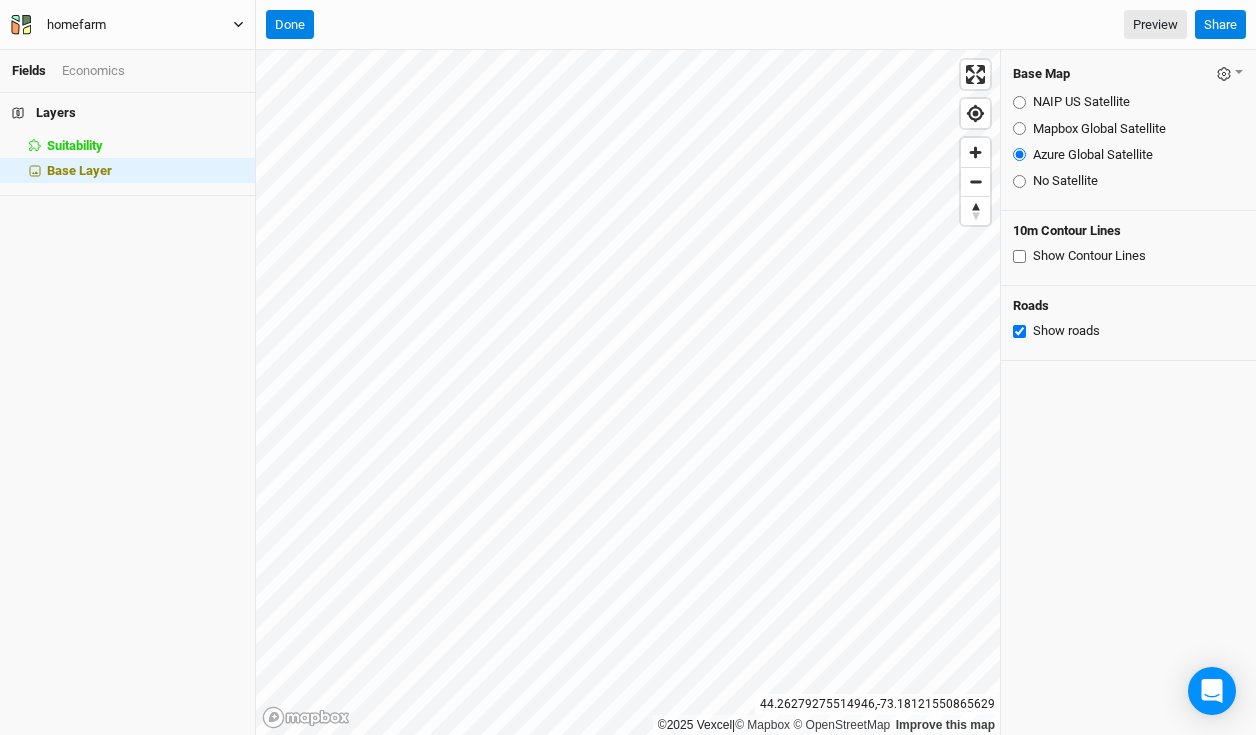 click on "Mapbox Global Satellite" at bounding box center (1019, 128) 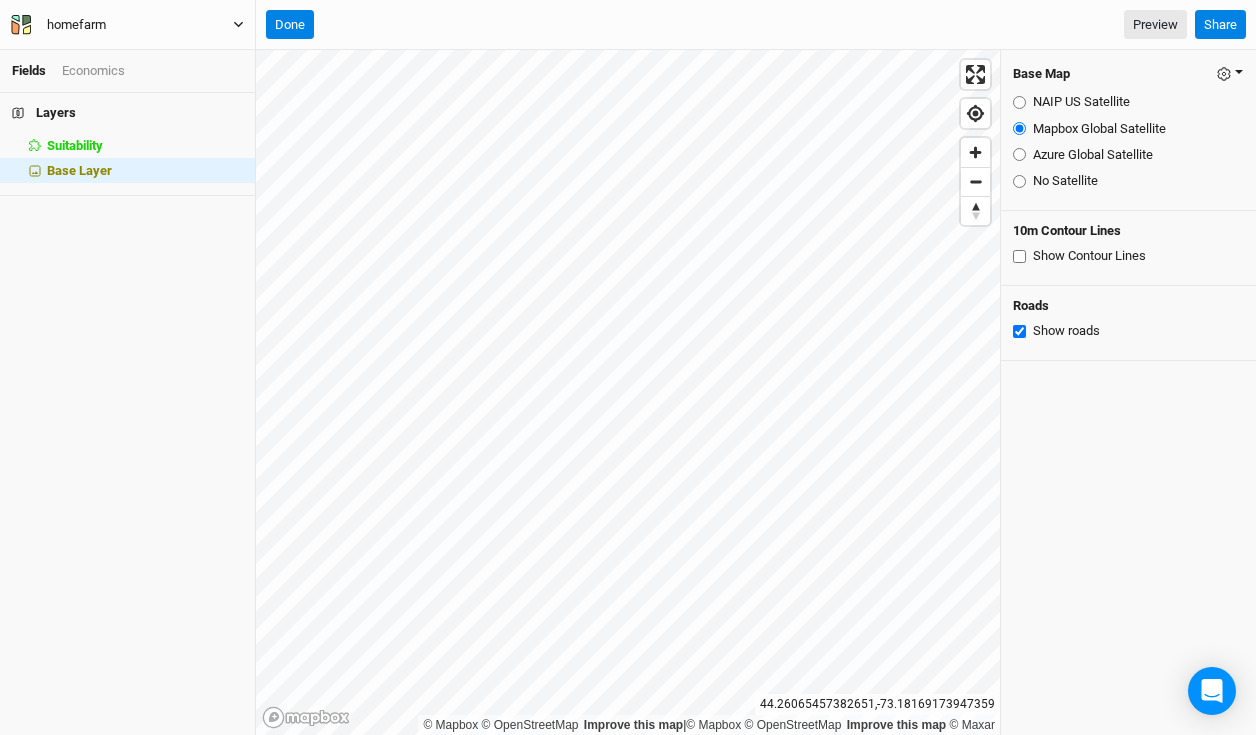 click at bounding box center [1224, 74] 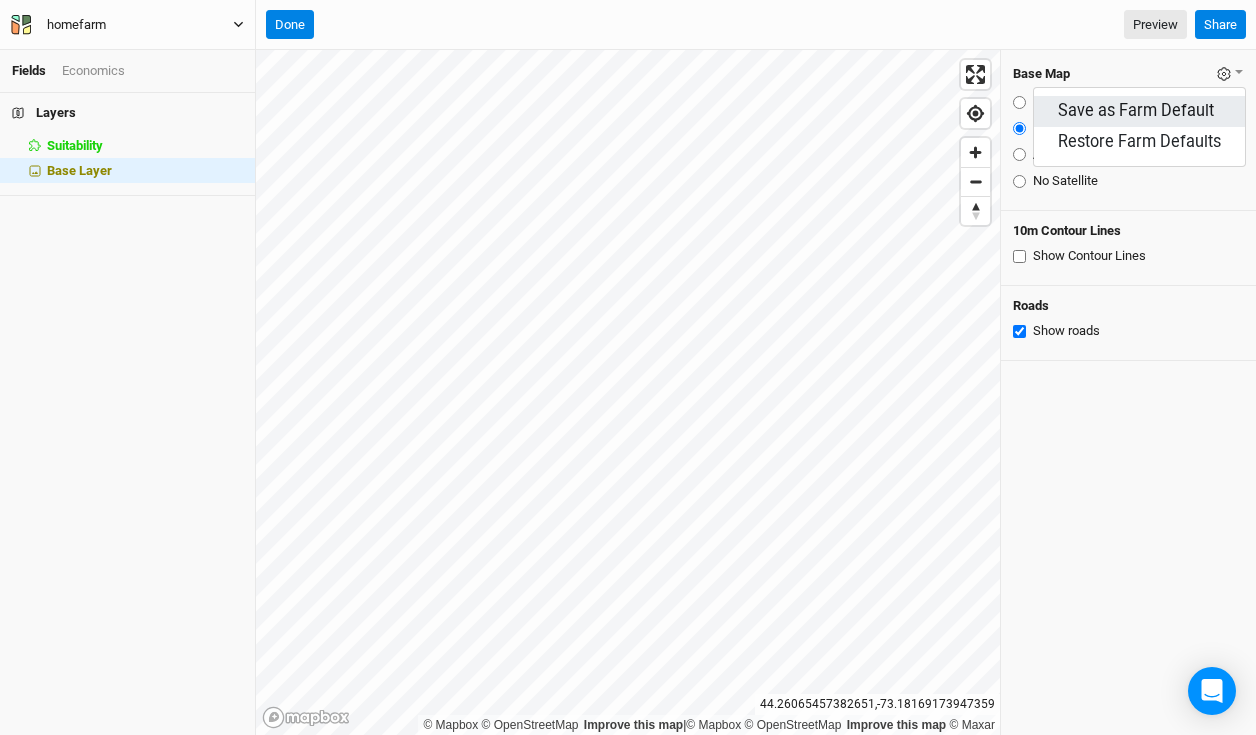 click on "Save as Farm Default" at bounding box center (1139, 111) 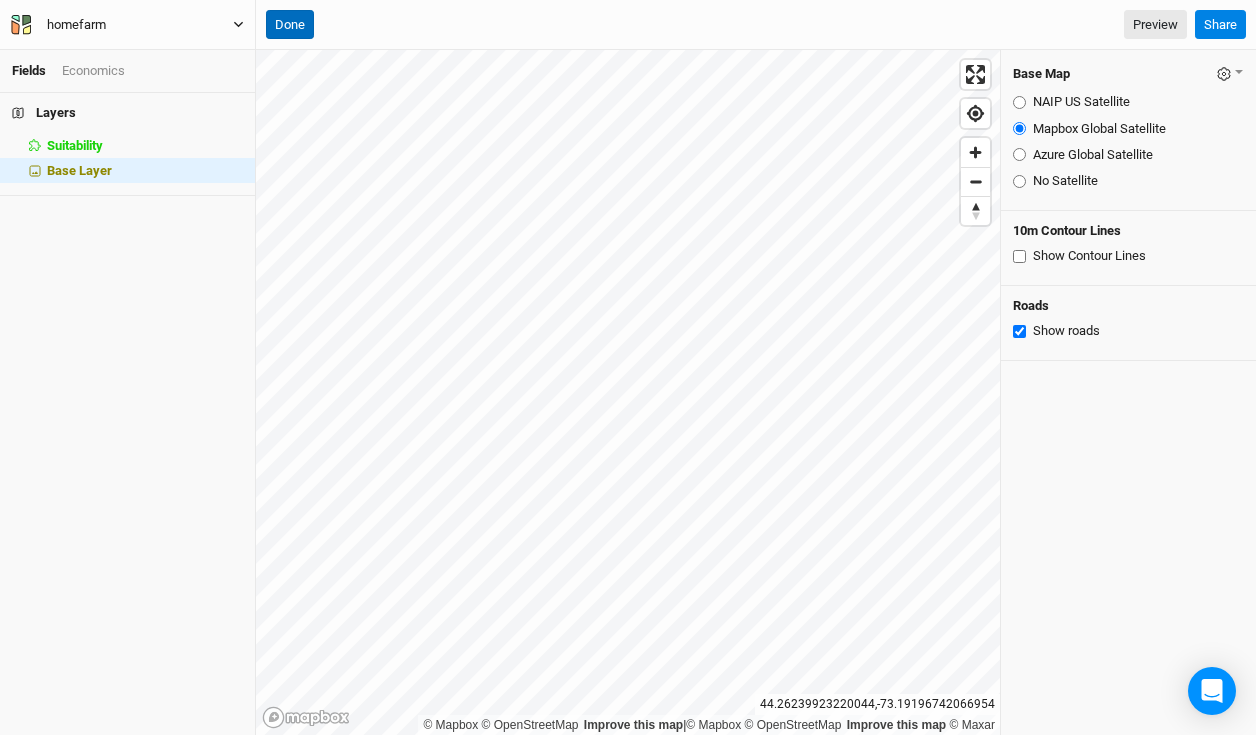 click on "Done" at bounding box center (290, 25) 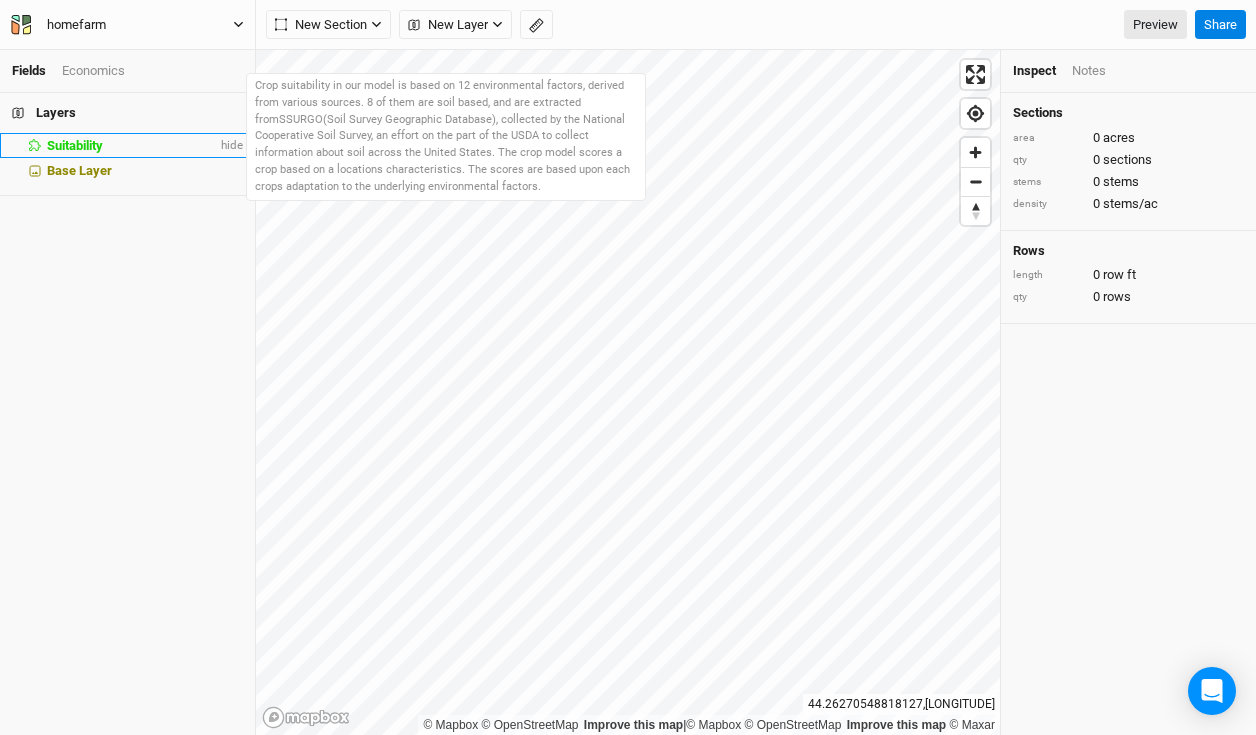 click on "Suitability" at bounding box center (75, 145) 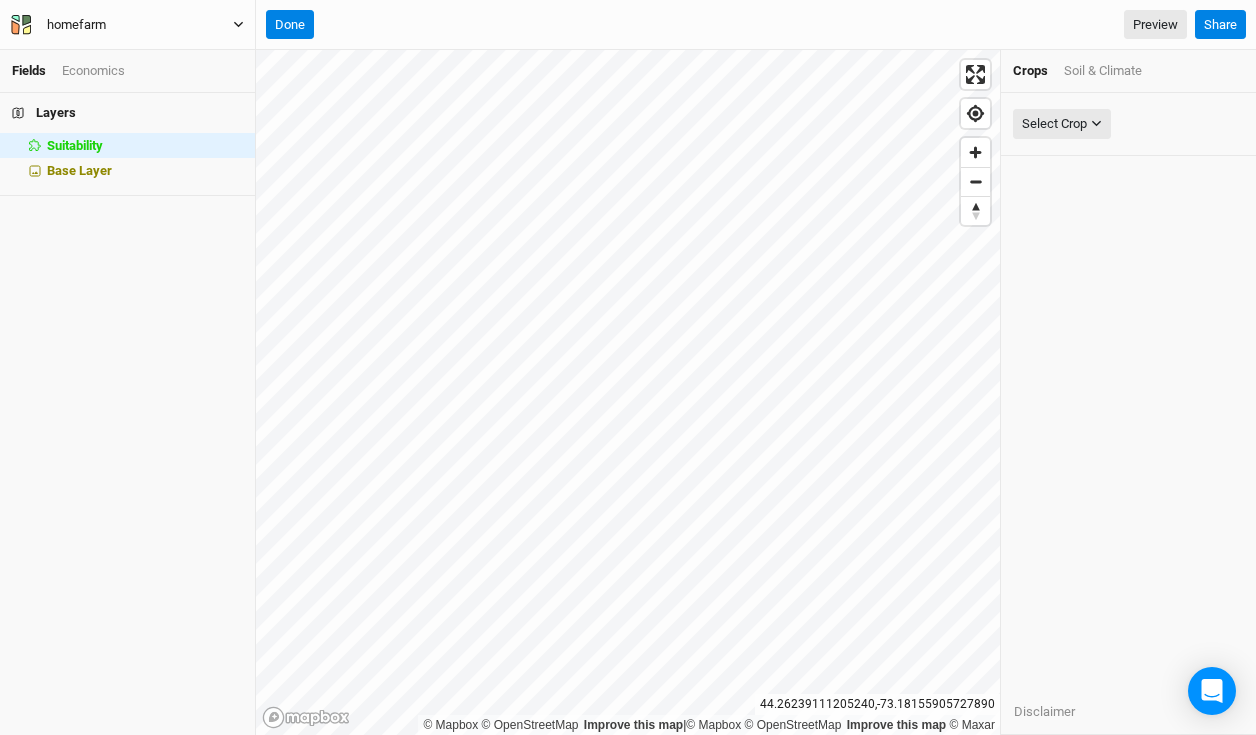 click on "Soil & Climate" at bounding box center [1103, 71] 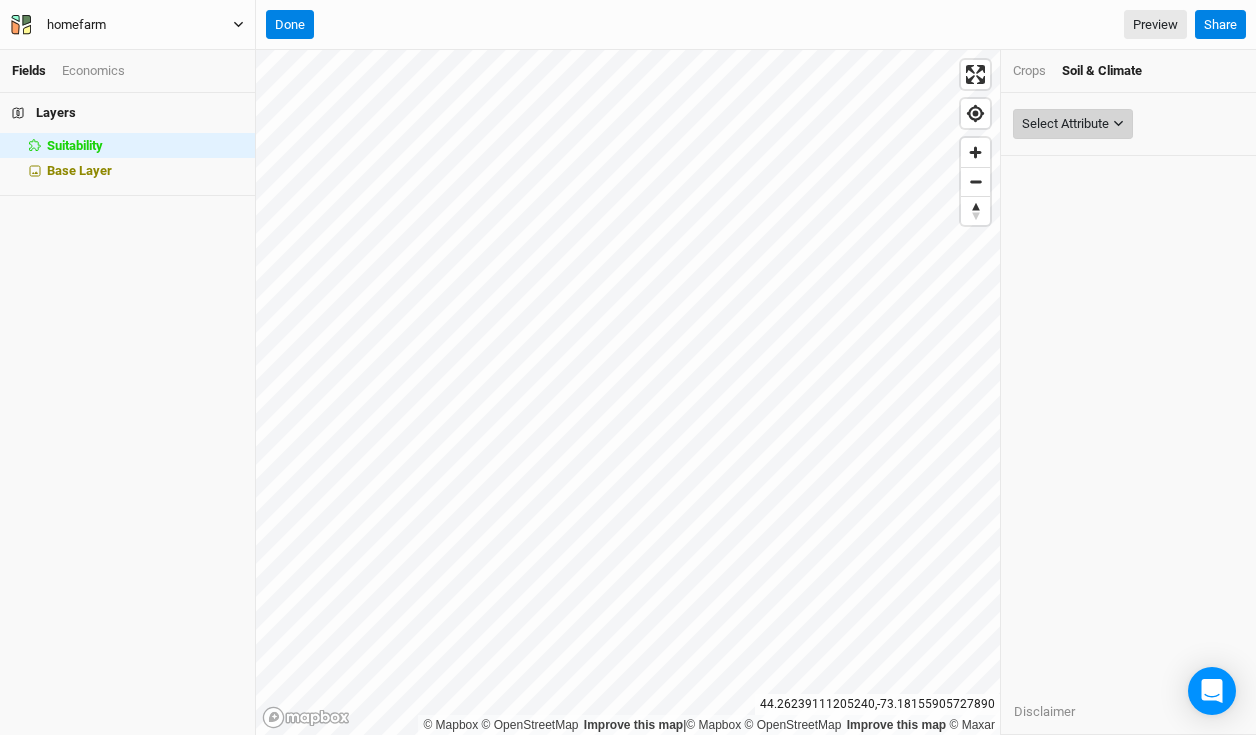 click on "Select Attribute" at bounding box center [1065, 124] 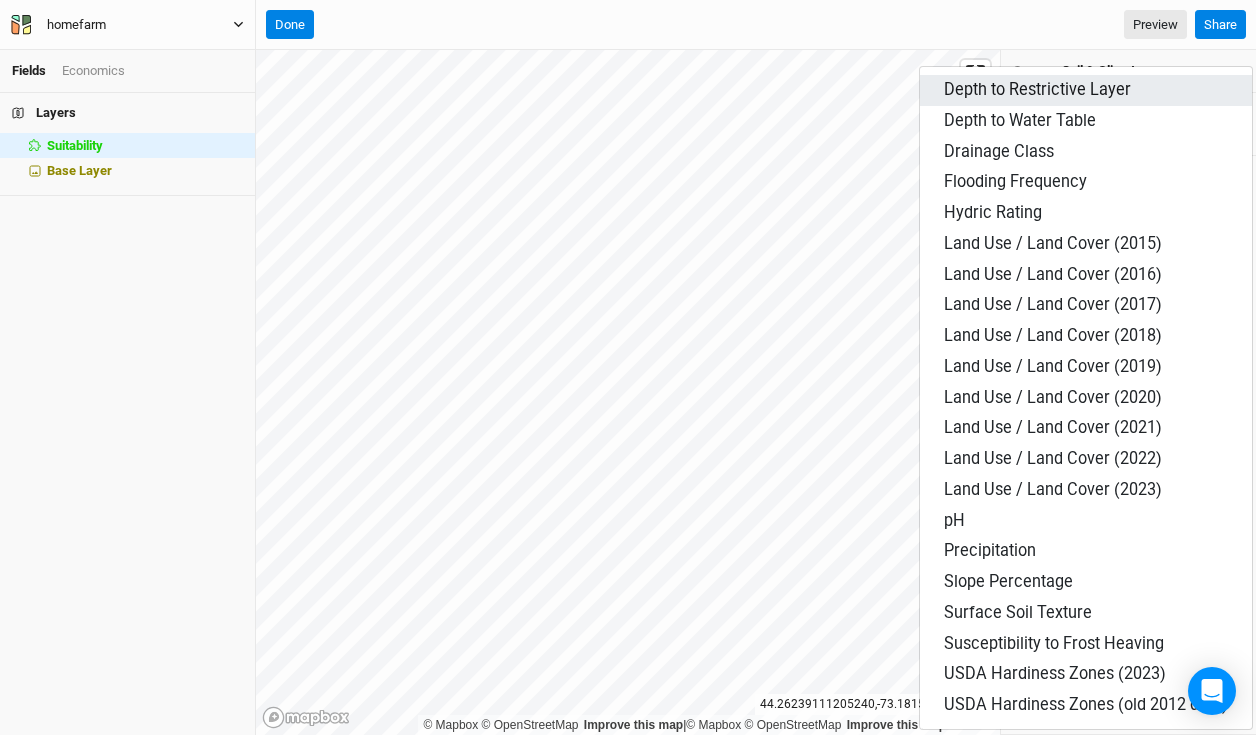 click on "Depth to Restrictive Layer" at bounding box center (1086, 90) 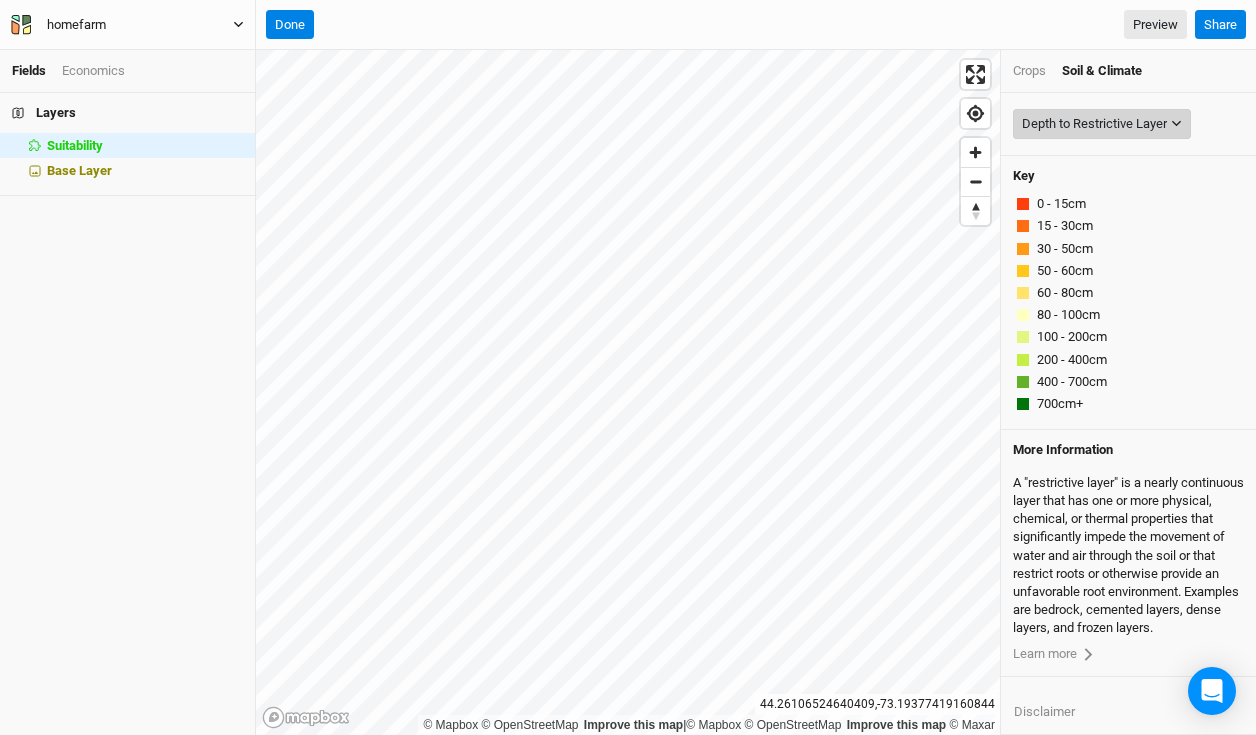click on "Depth to Restrictive Layer" at bounding box center [1094, 124] 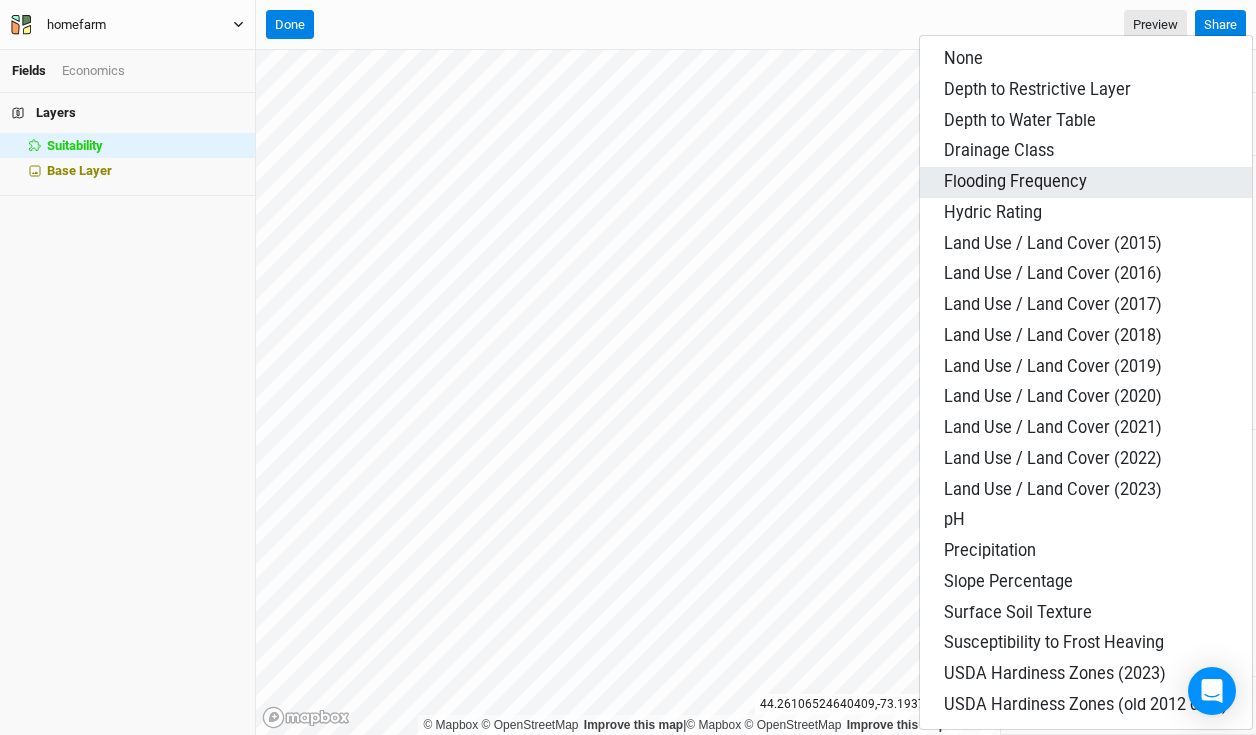 click on "Flooding Frequency" at bounding box center (1086, 182) 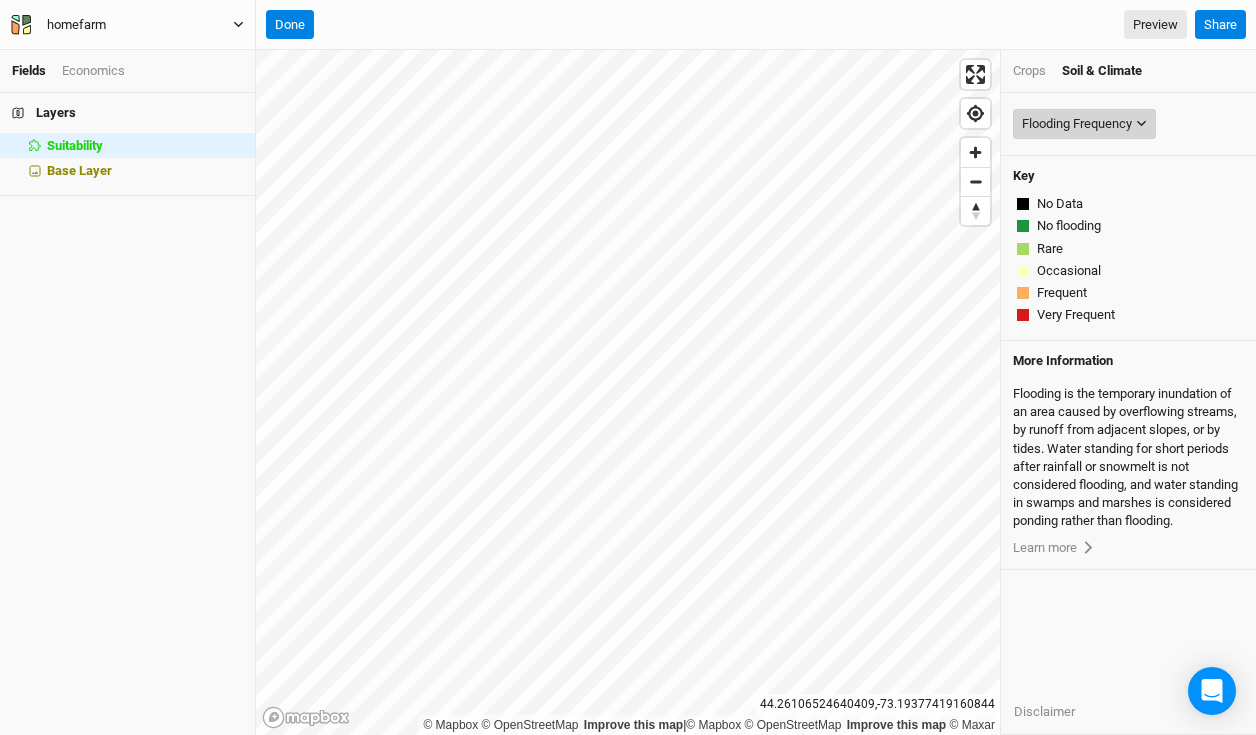 click on "Flooding Frequency" at bounding box center (1077, 124) 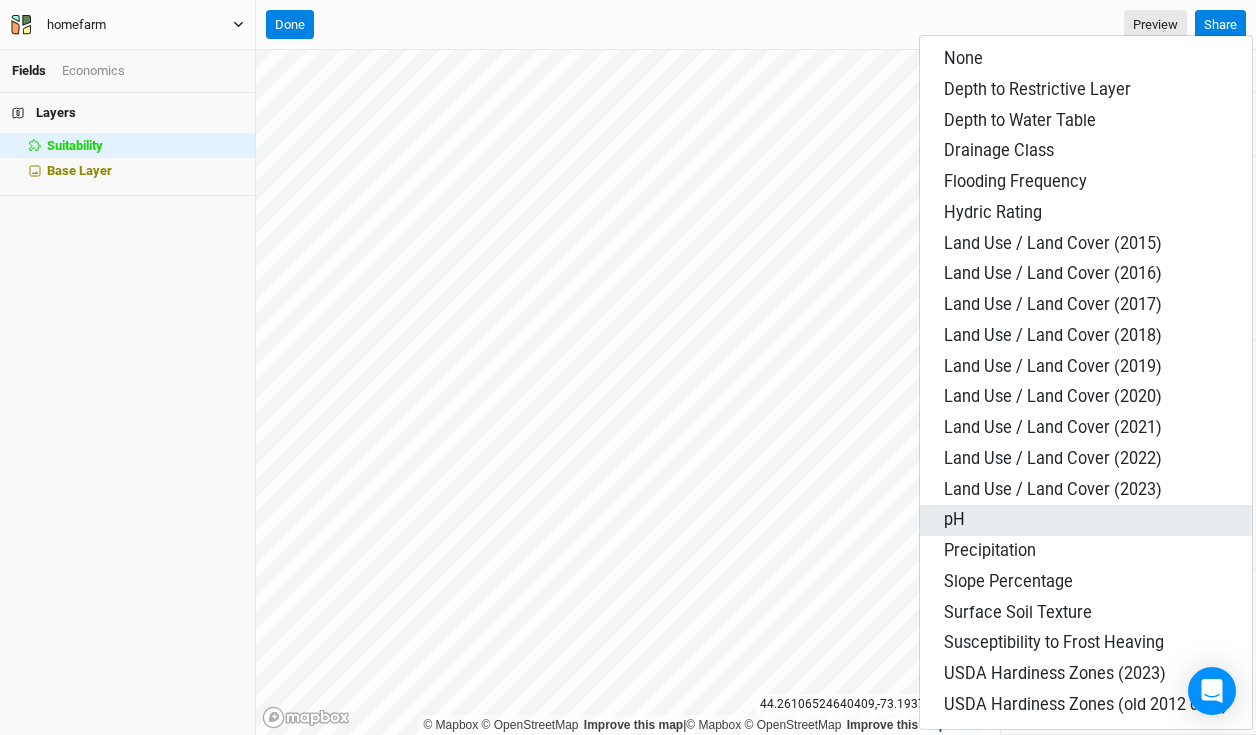 click on "pH" at bounding box center (1086, 520) 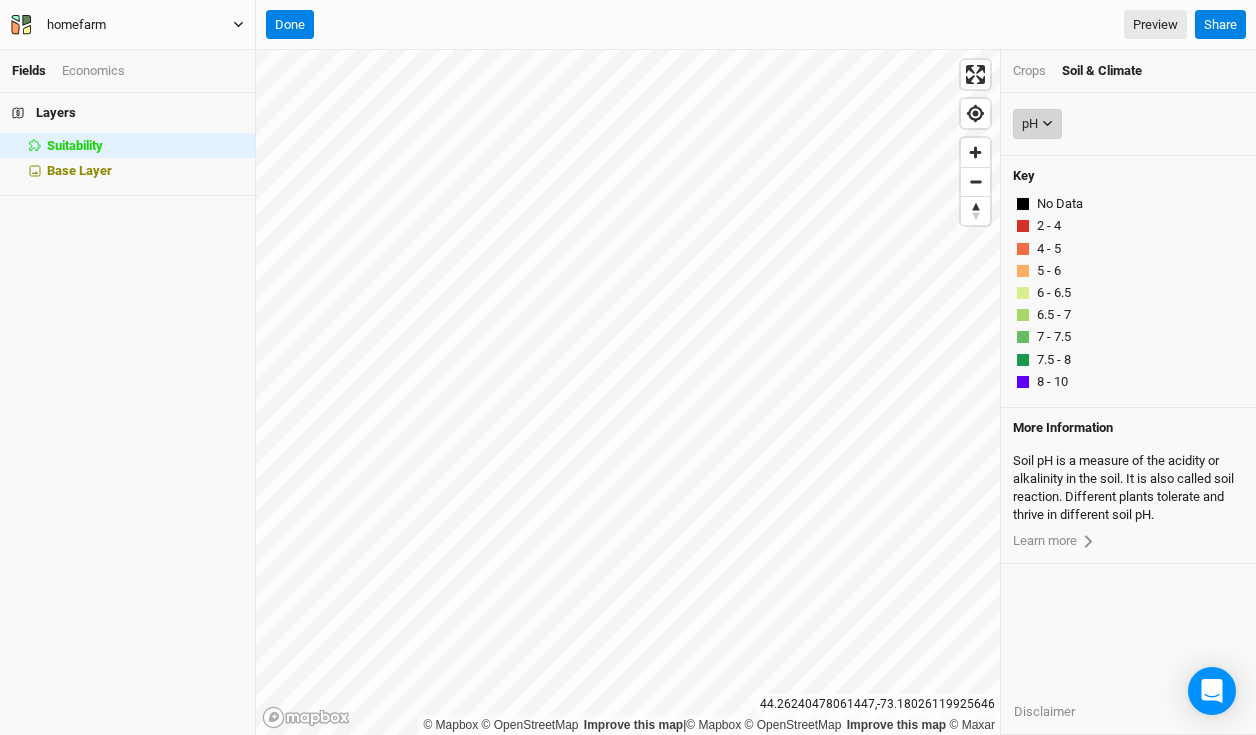 click on "pH" at bounding box center (1030, 124) 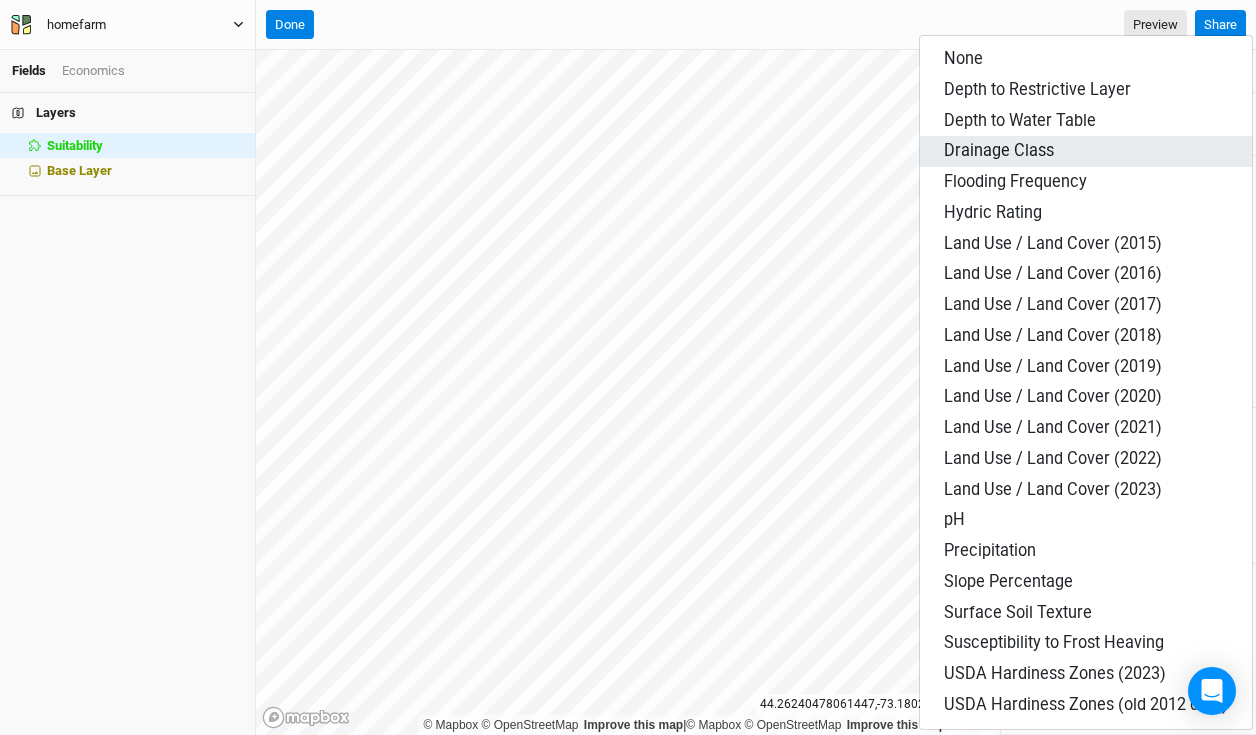 click on "Drainage Class" at bounding box center [963, 58] 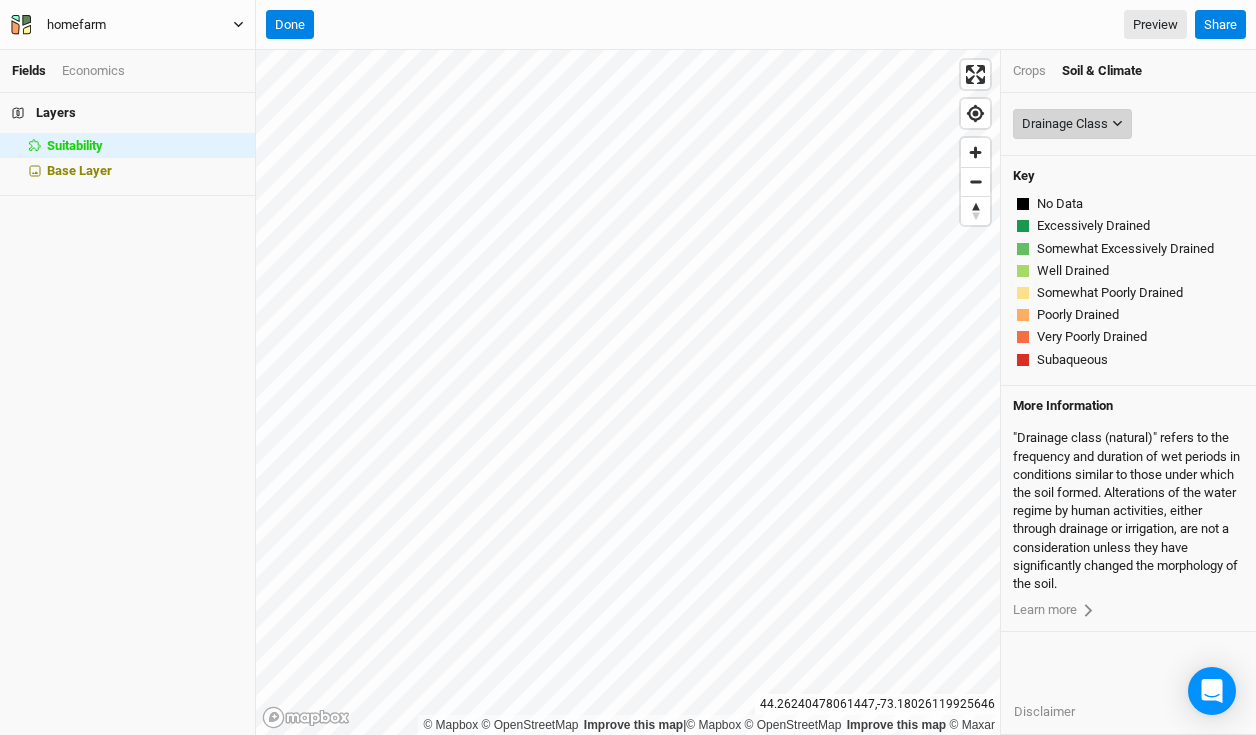 click on "Drainage Class" at bounding box center [1065, 124] 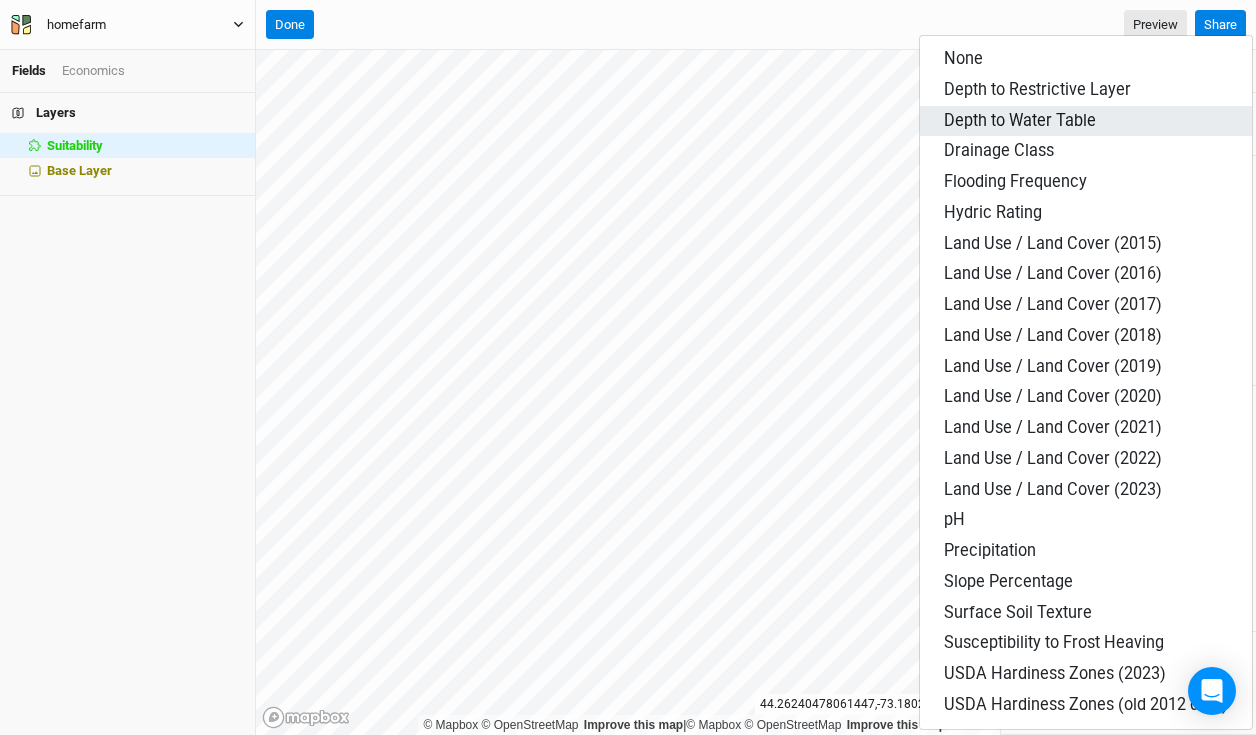 click on "Depth to Water Table" at bounding box center (963, 58) 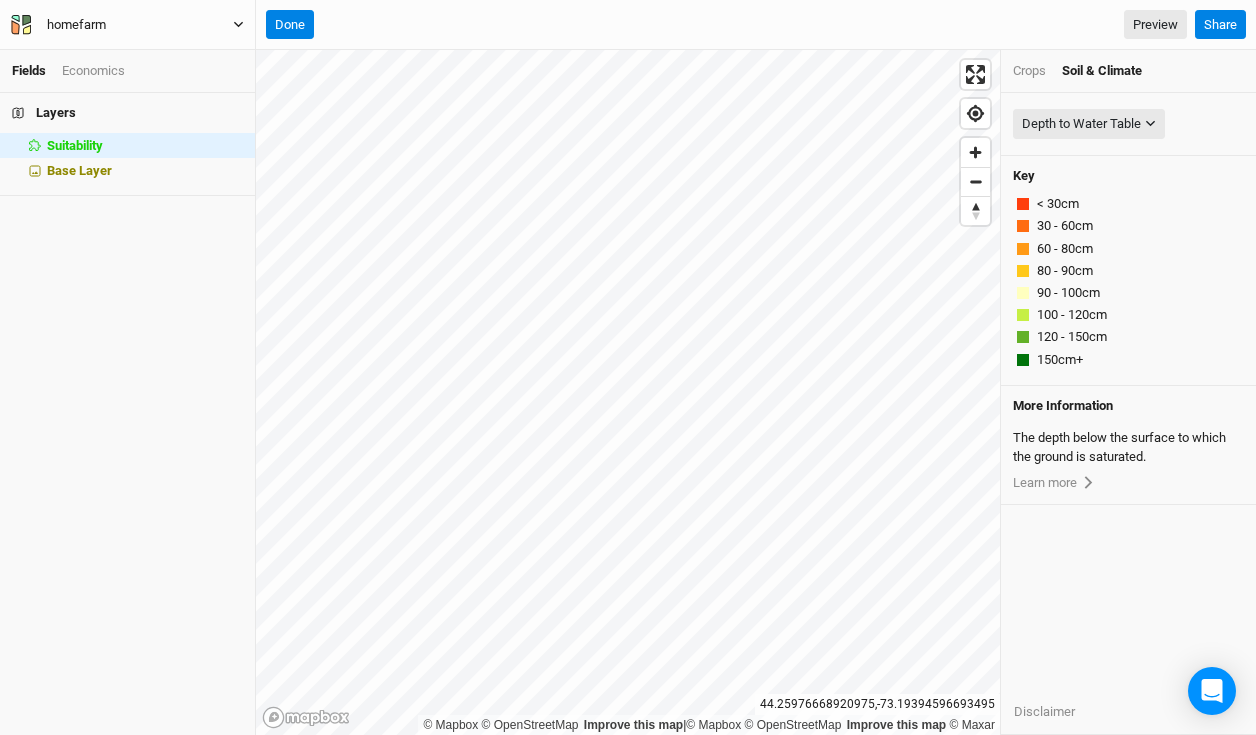 click on "Crops" at bounding box center [1029, 71] 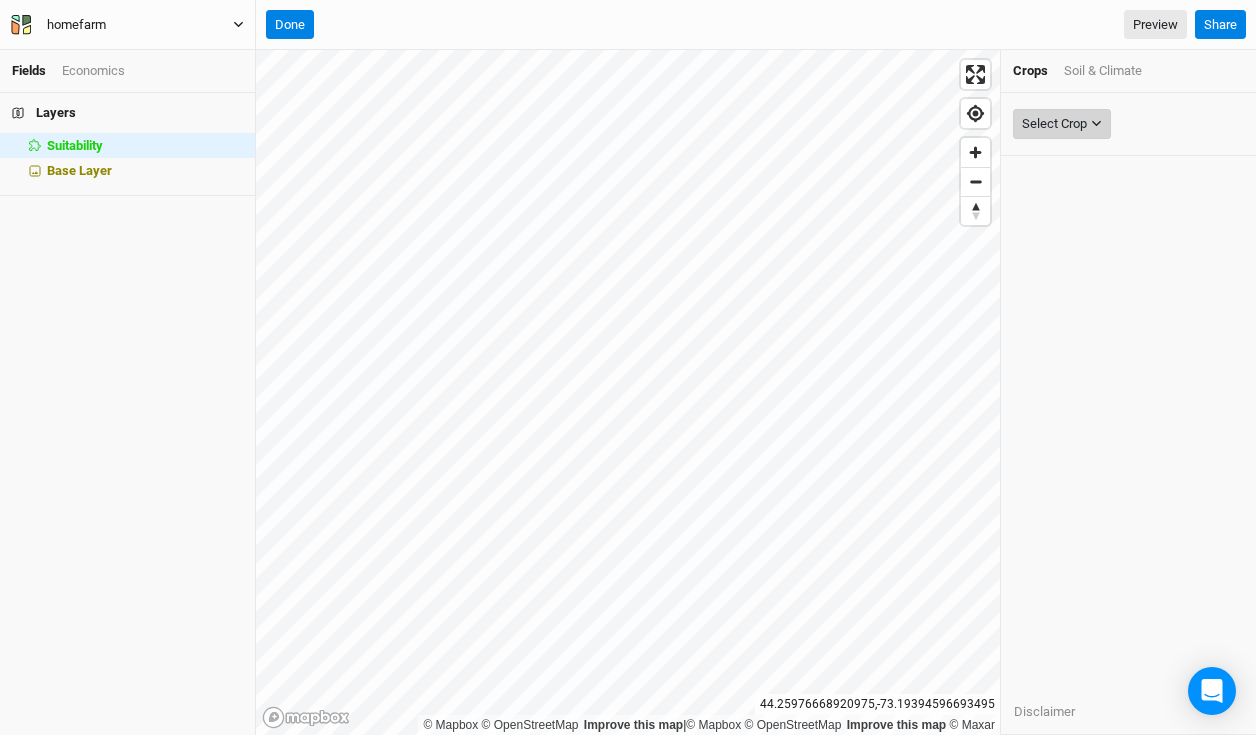 drag, startPoint x: 1047, startPoint y: 87, endPoint x: 1061, endPoint y: 123, distance: 38.626415 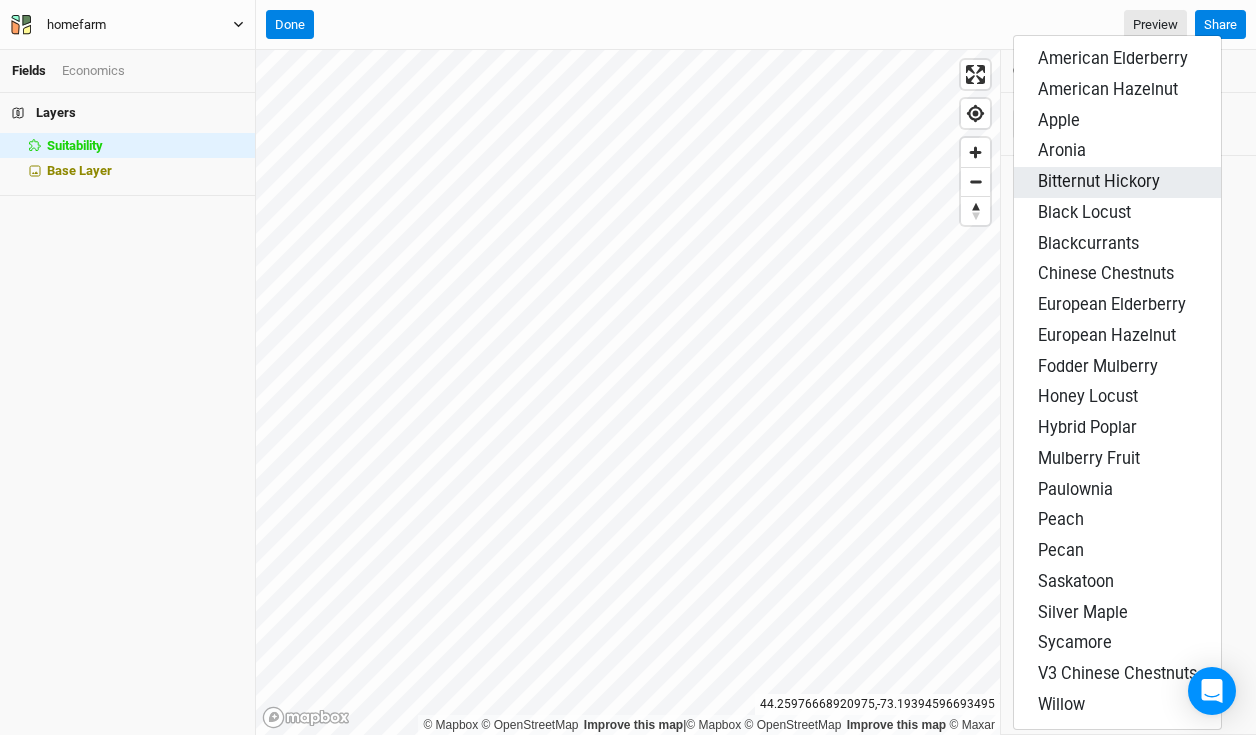 click on "Bitternut Hickory" at bounding box center (1113, 58) 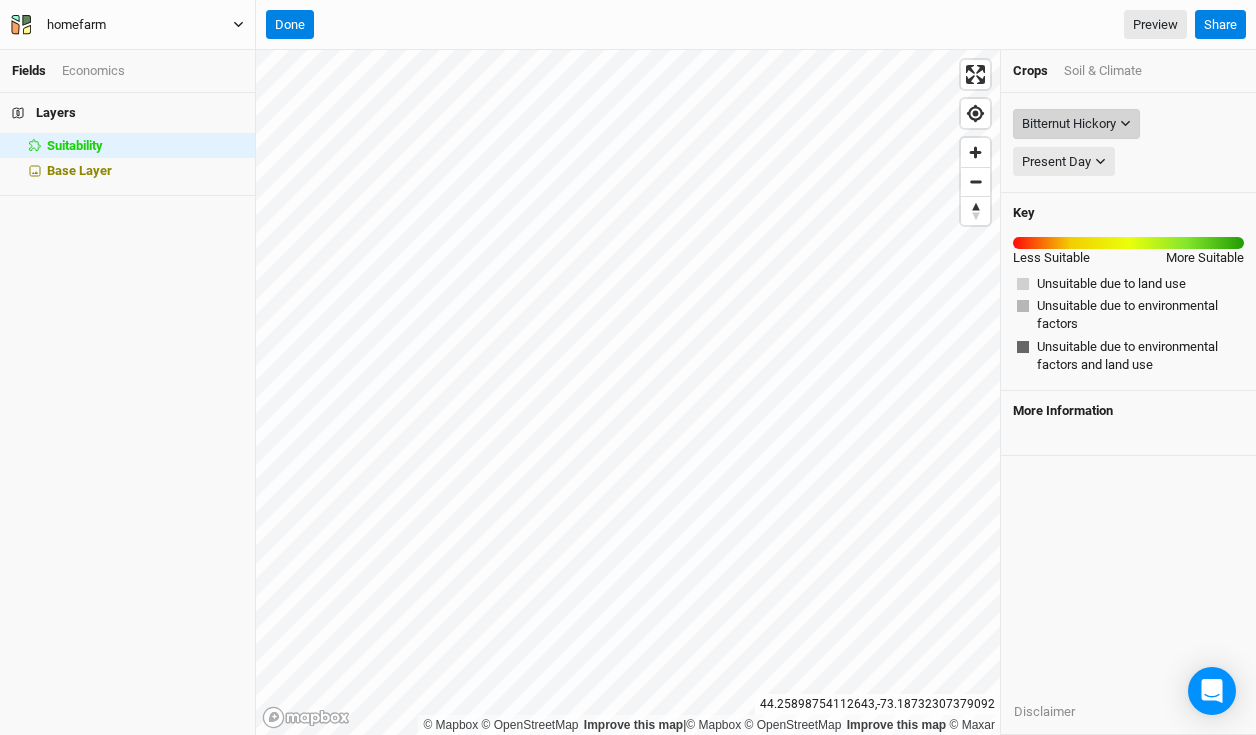 click on "Bitternut Hickory" at bounding box center [1069, 124] 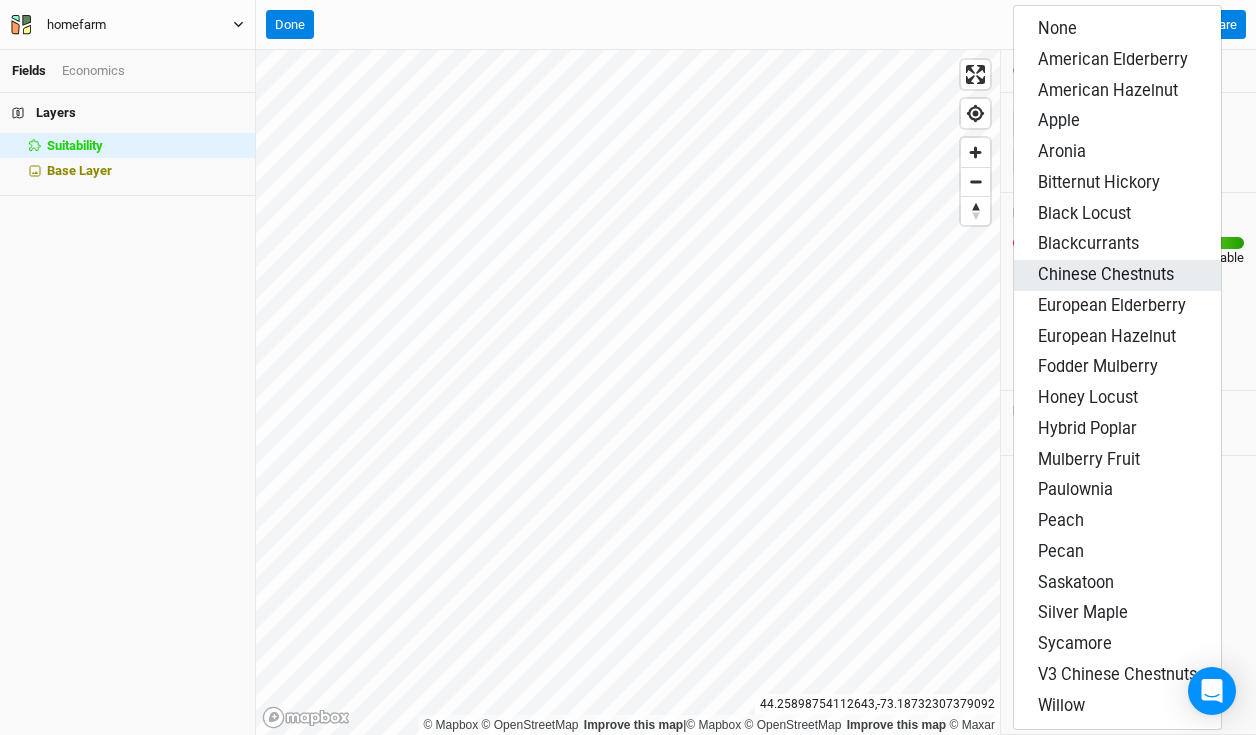 click on "Chinese Chestnuts" at bounding box center (1057, 28) 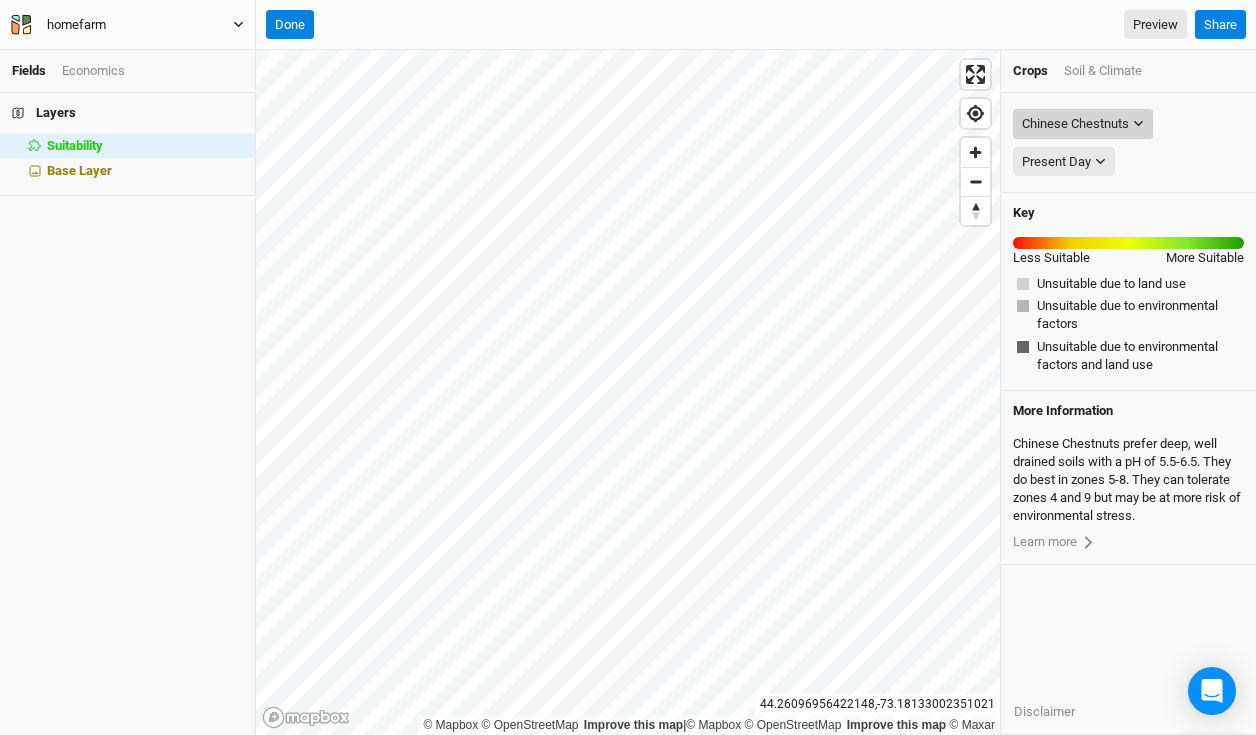 click on "Chinese Chestnuts" at bounding box center (1075, 124) 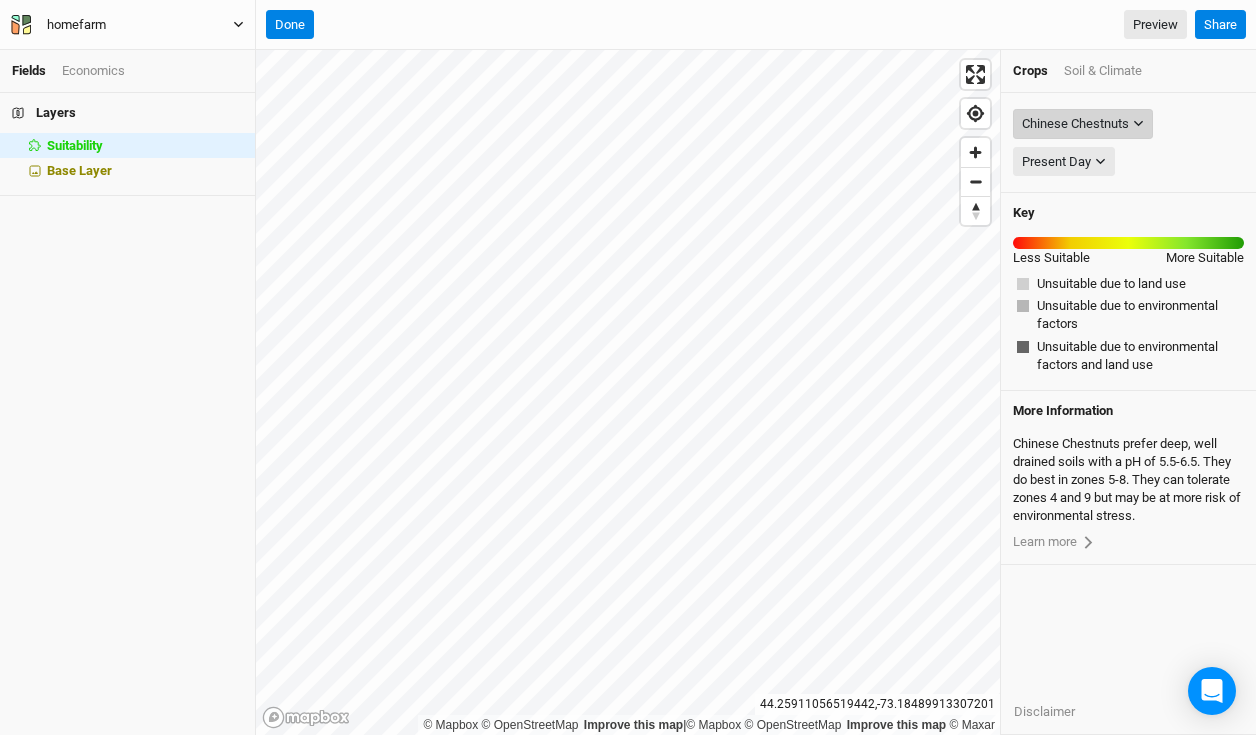 click on "Chinese Chestnuts" at bounding box center [1075, 124] 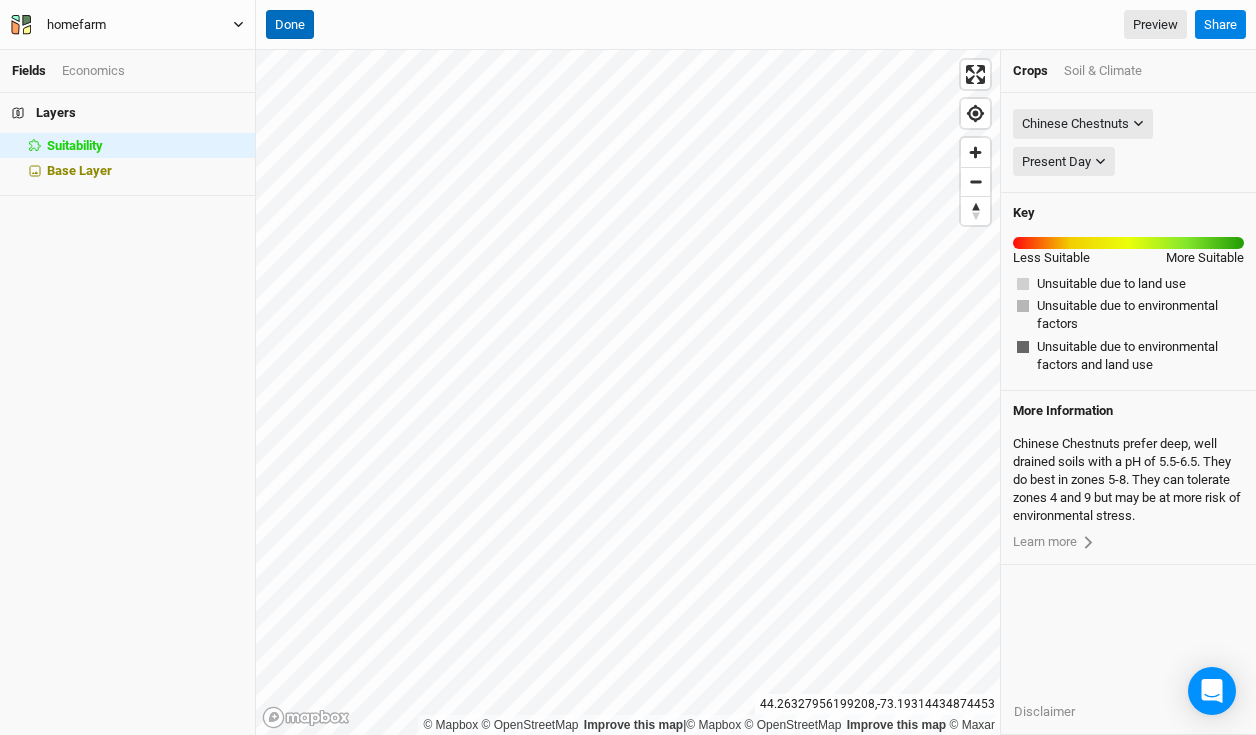 click on "Done" at bounding box center [290, 25] 